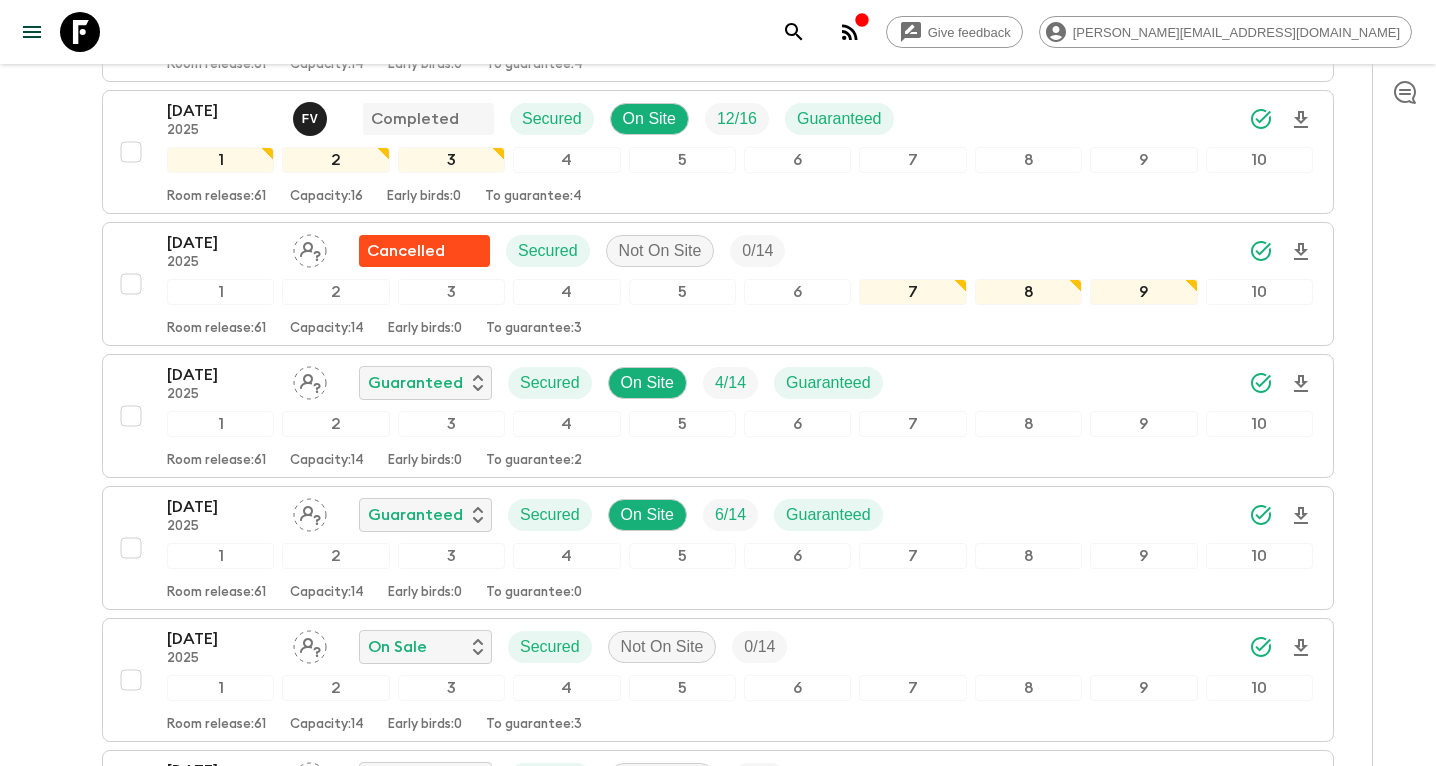 click 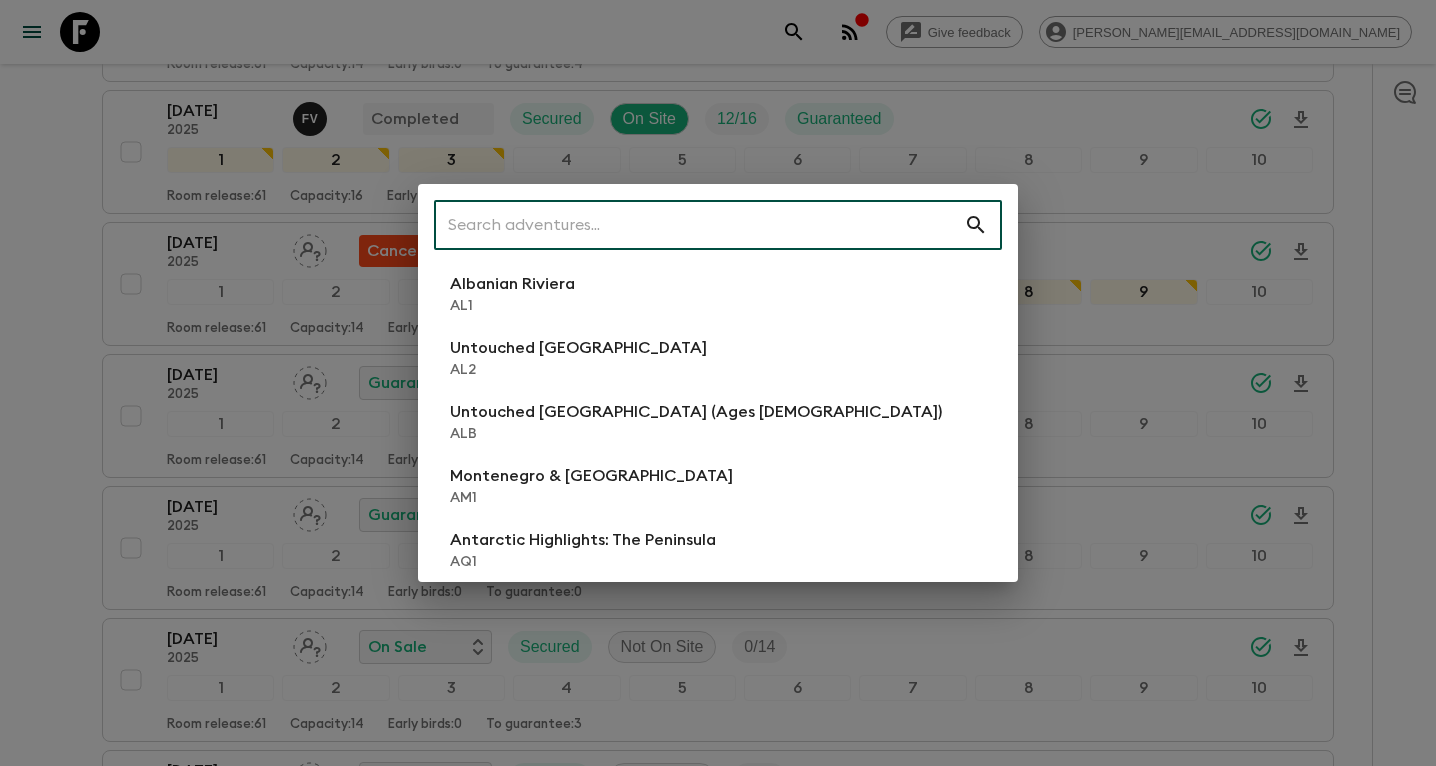 scroll, scrollTop: 3732, scrollLeft: 0, axis: vertical 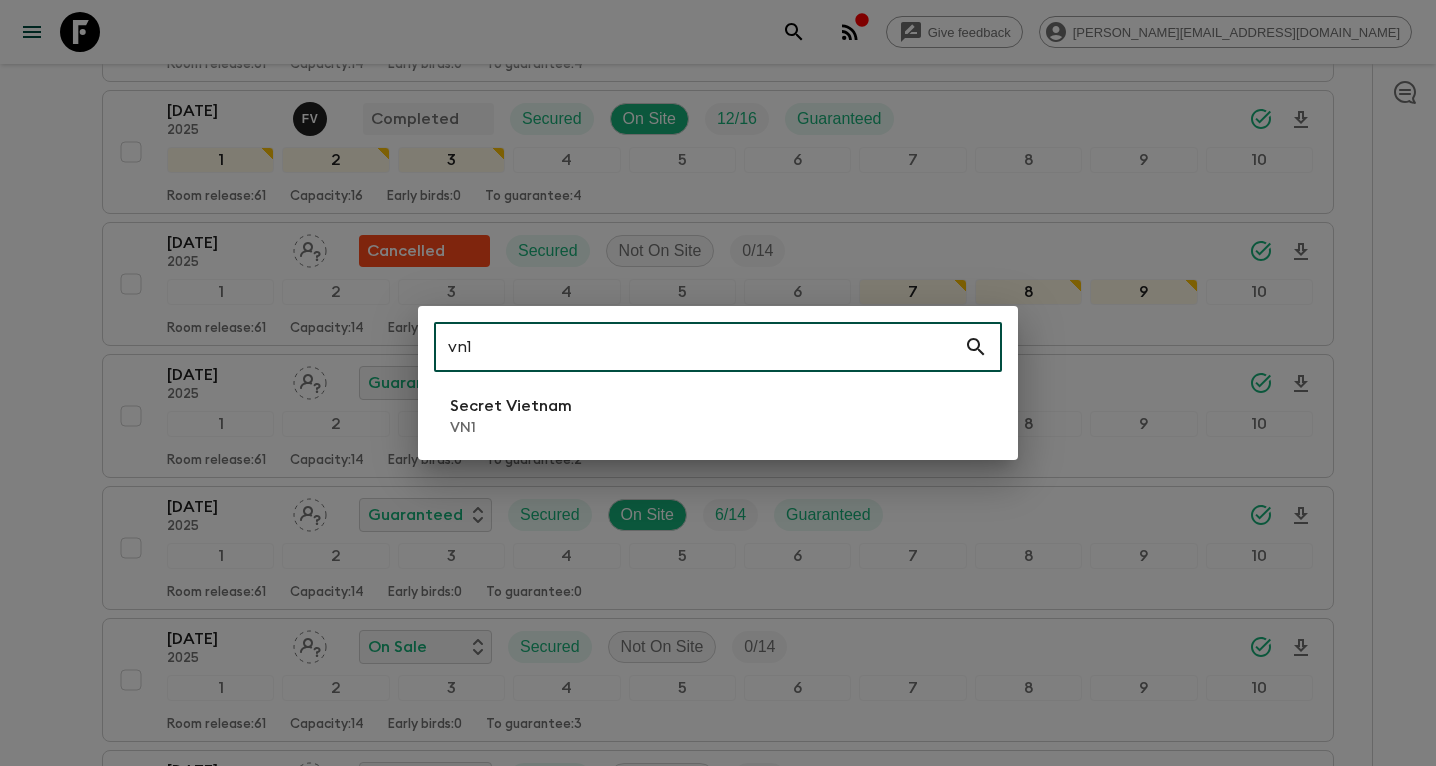 type on "vn1" 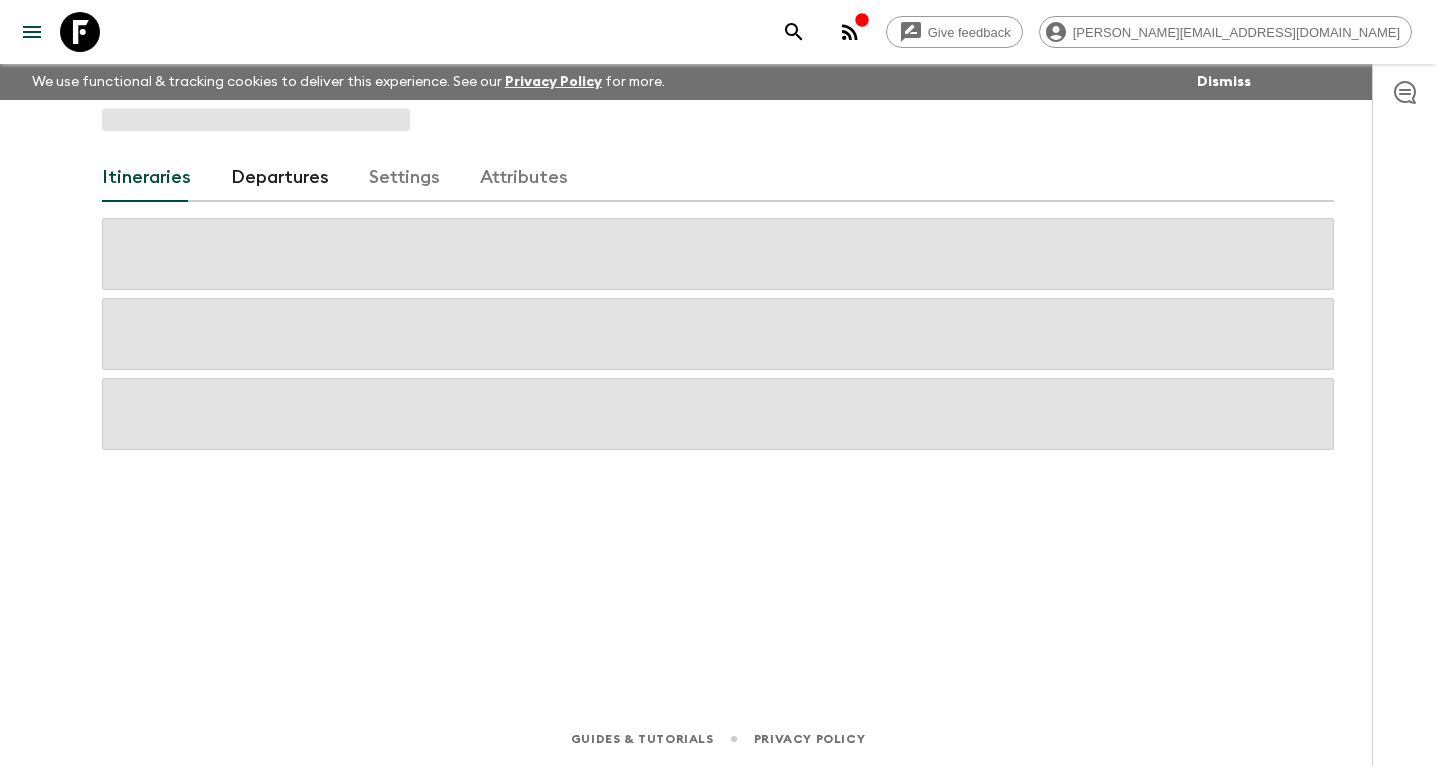 scroll, scrollTop: 0, scrollLeft: 0, axis: both 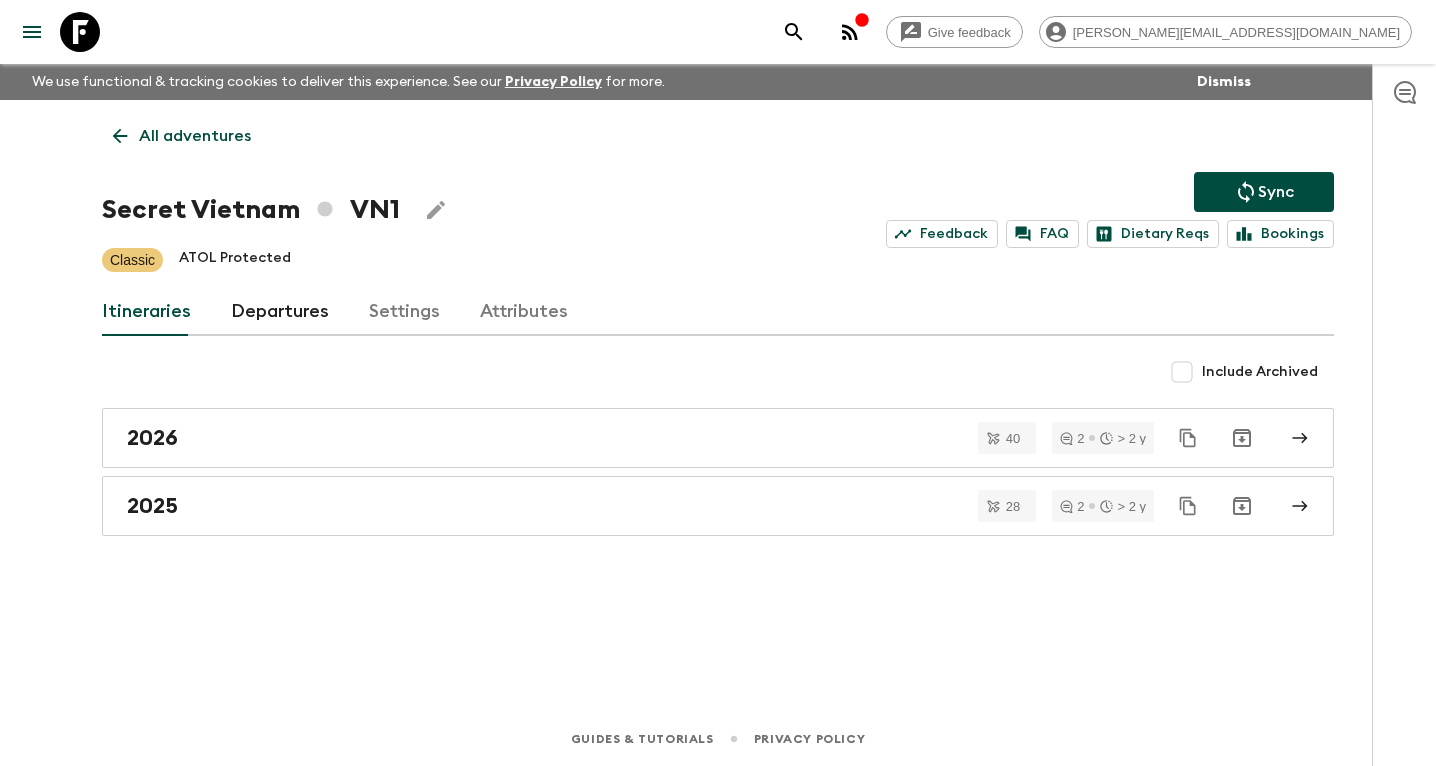 click on "Departures" at bounding box center (280, 312) 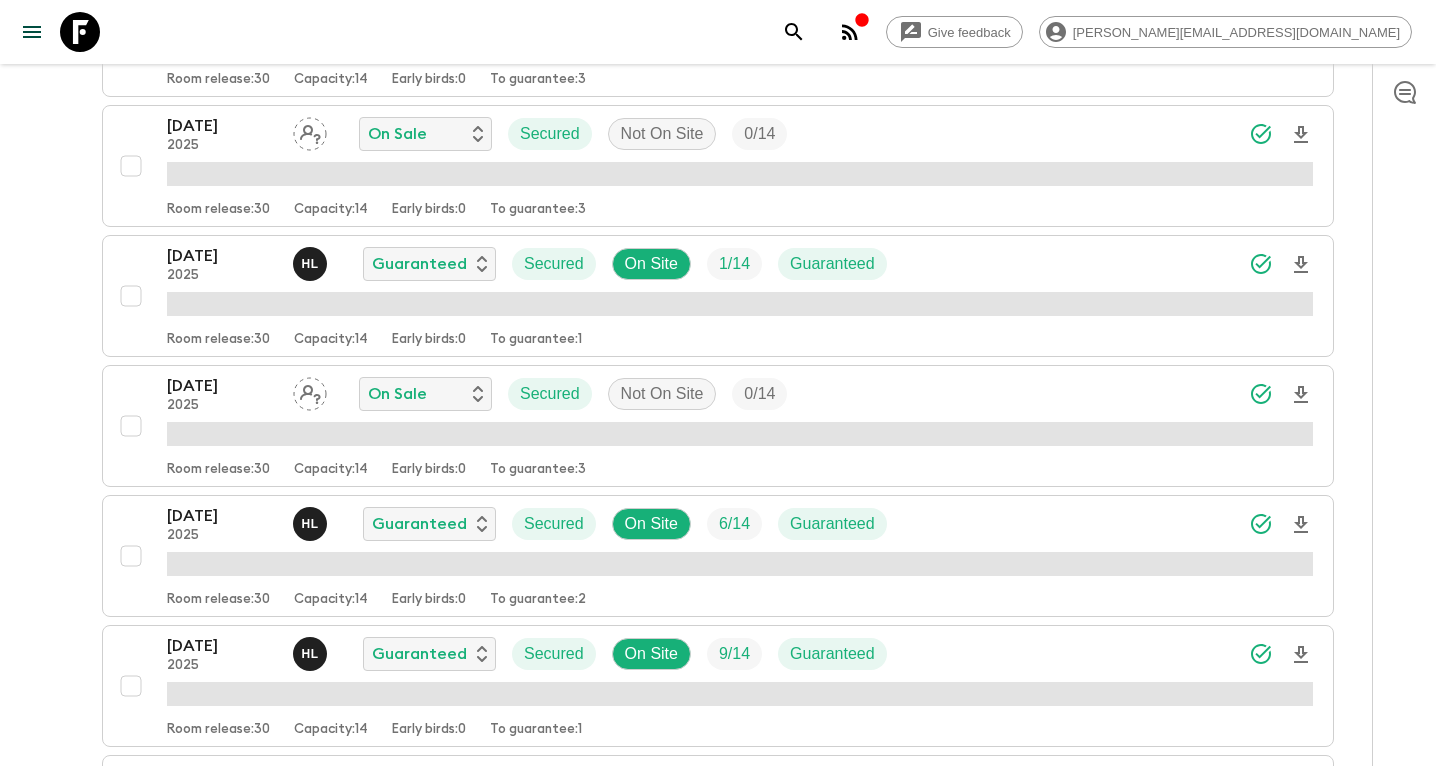 scroll, scrollTop: 2078, scrollLeft: 0, axis: vertical 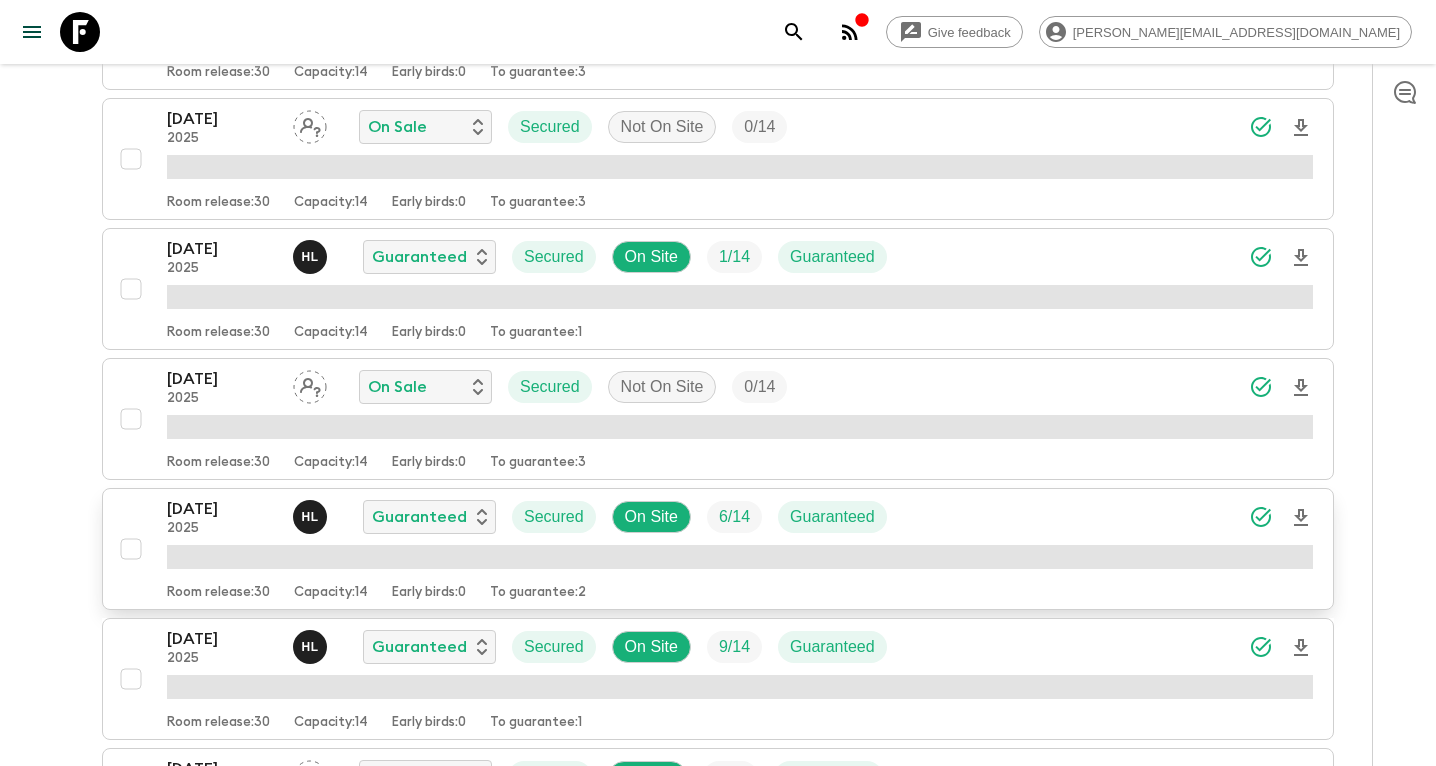 click on "[DATE]" at bounding box center (222, 509) 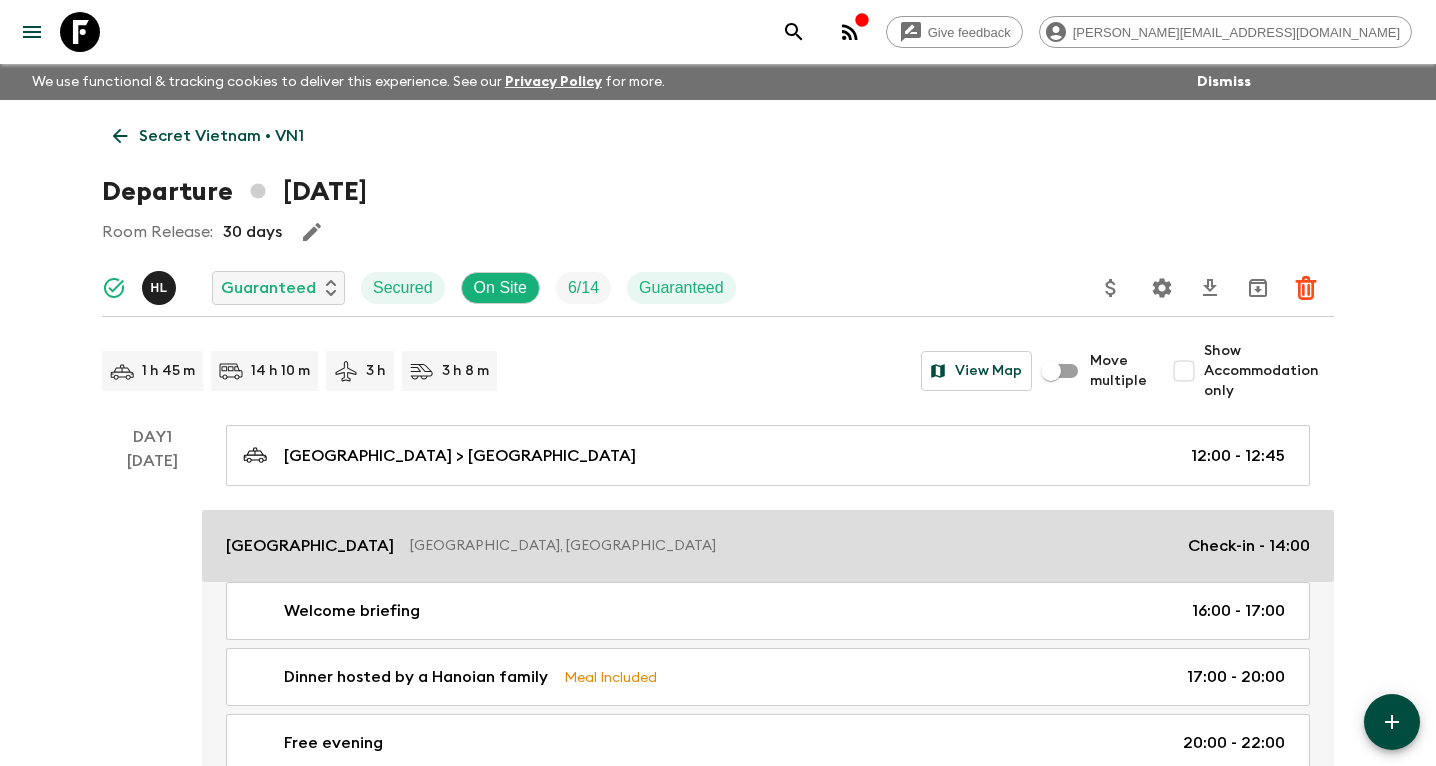 click on "[GEOGRAPHIC_DATA], [GEOGRAPHIC_DATA] Check-in - 14:00" at bounding box center (768, 546) 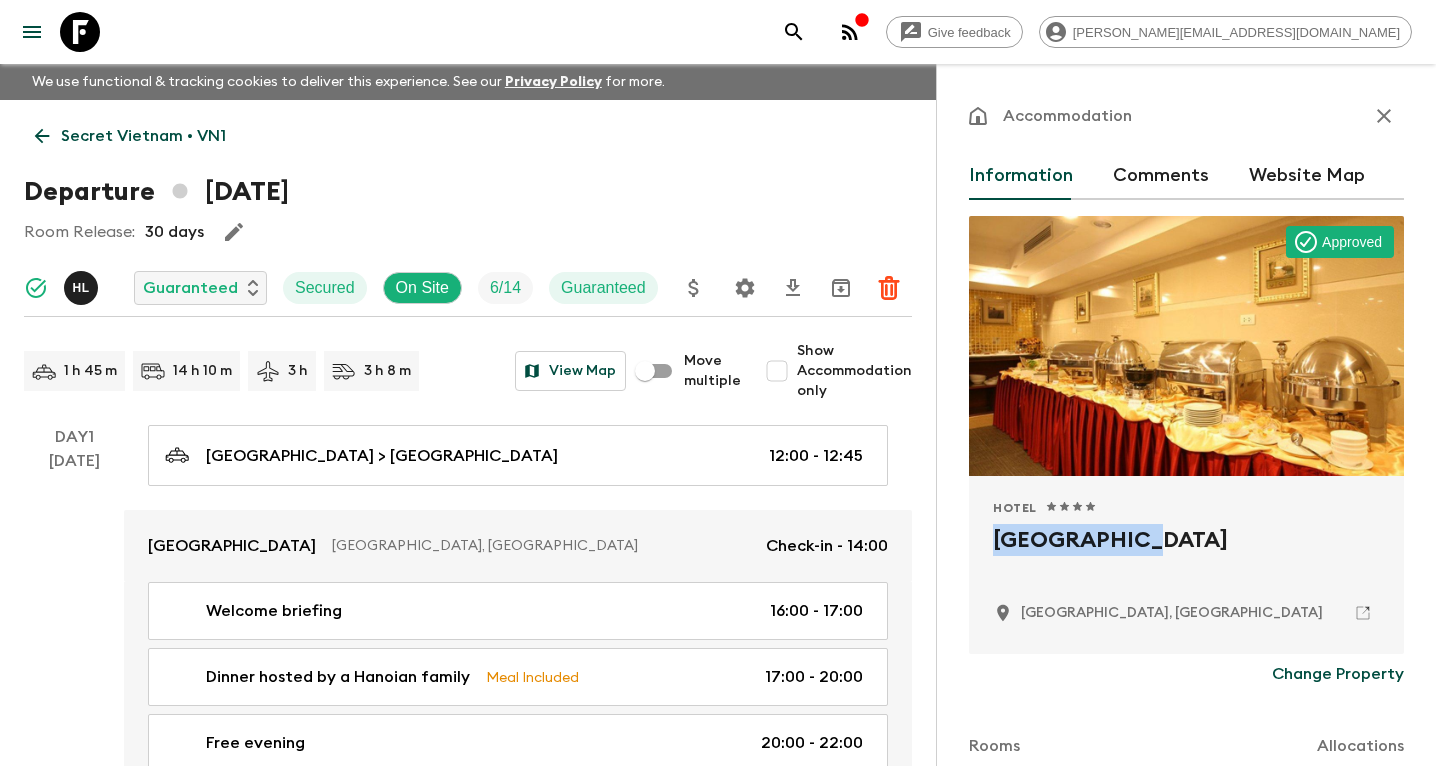 drag, startPoint x: 1129, startPoint y: 544, endPoint x: 982, endPoint y: 543, distance: 147.0034 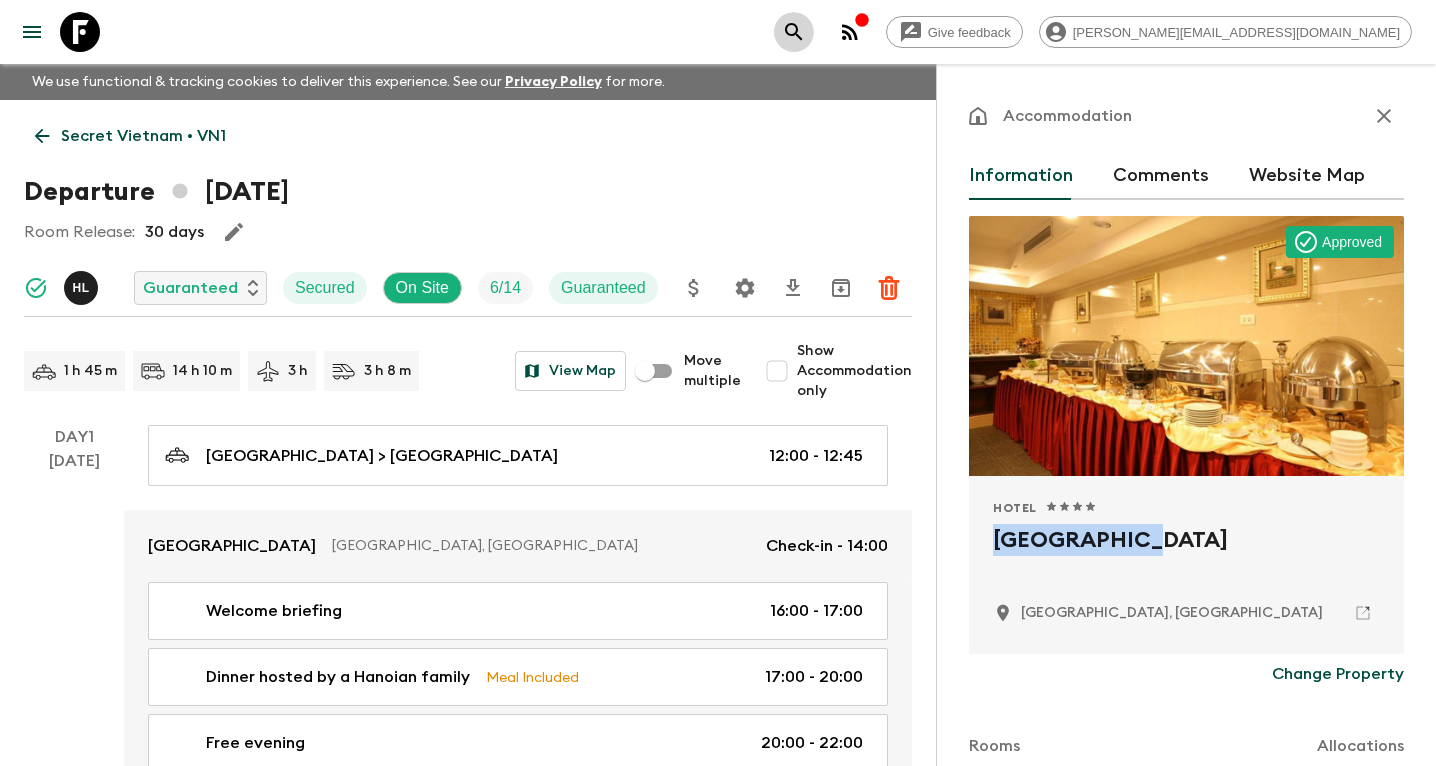 click 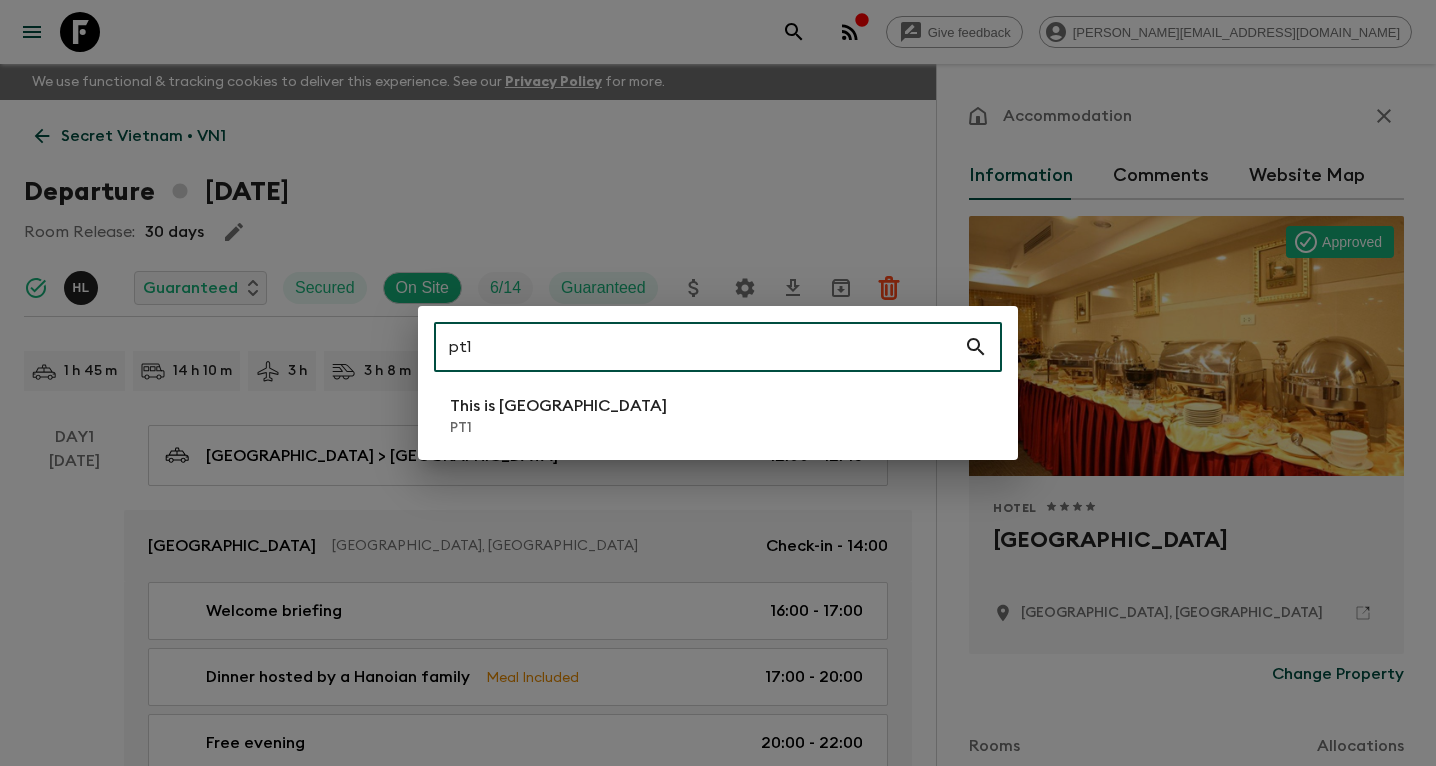 type on "pt1" 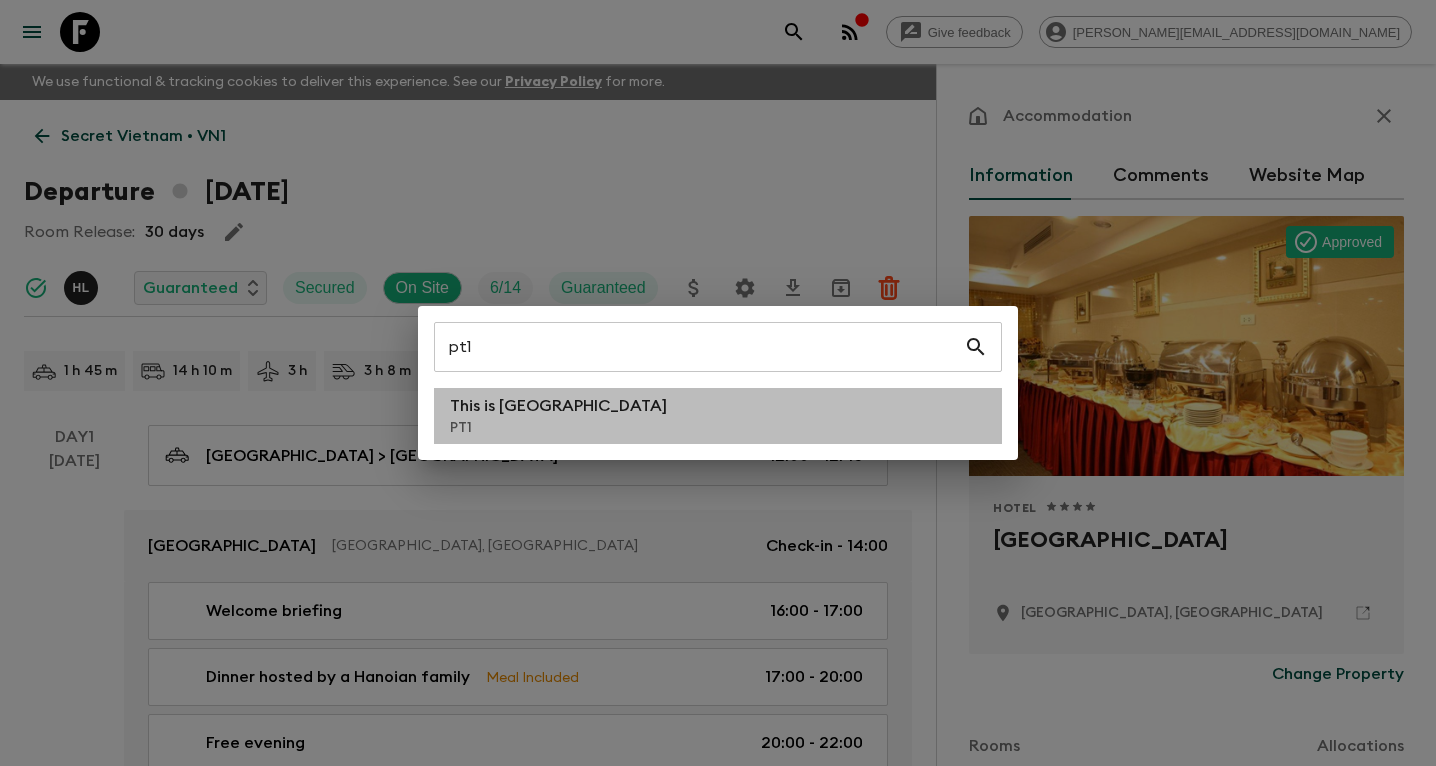 click on "This is Portugal PT1" at bounding box center [718, 416] 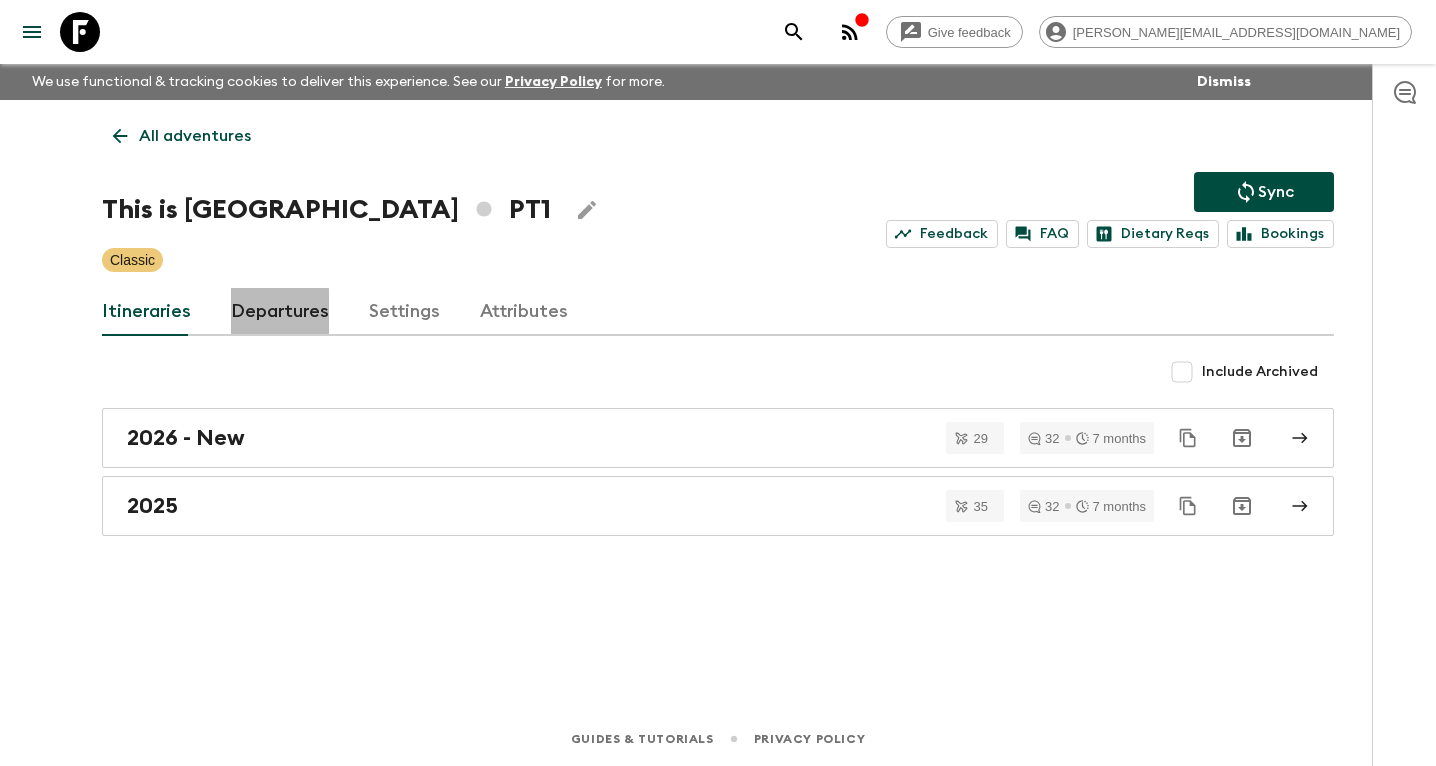 click on "Departures" at bounding box center [280, 312] 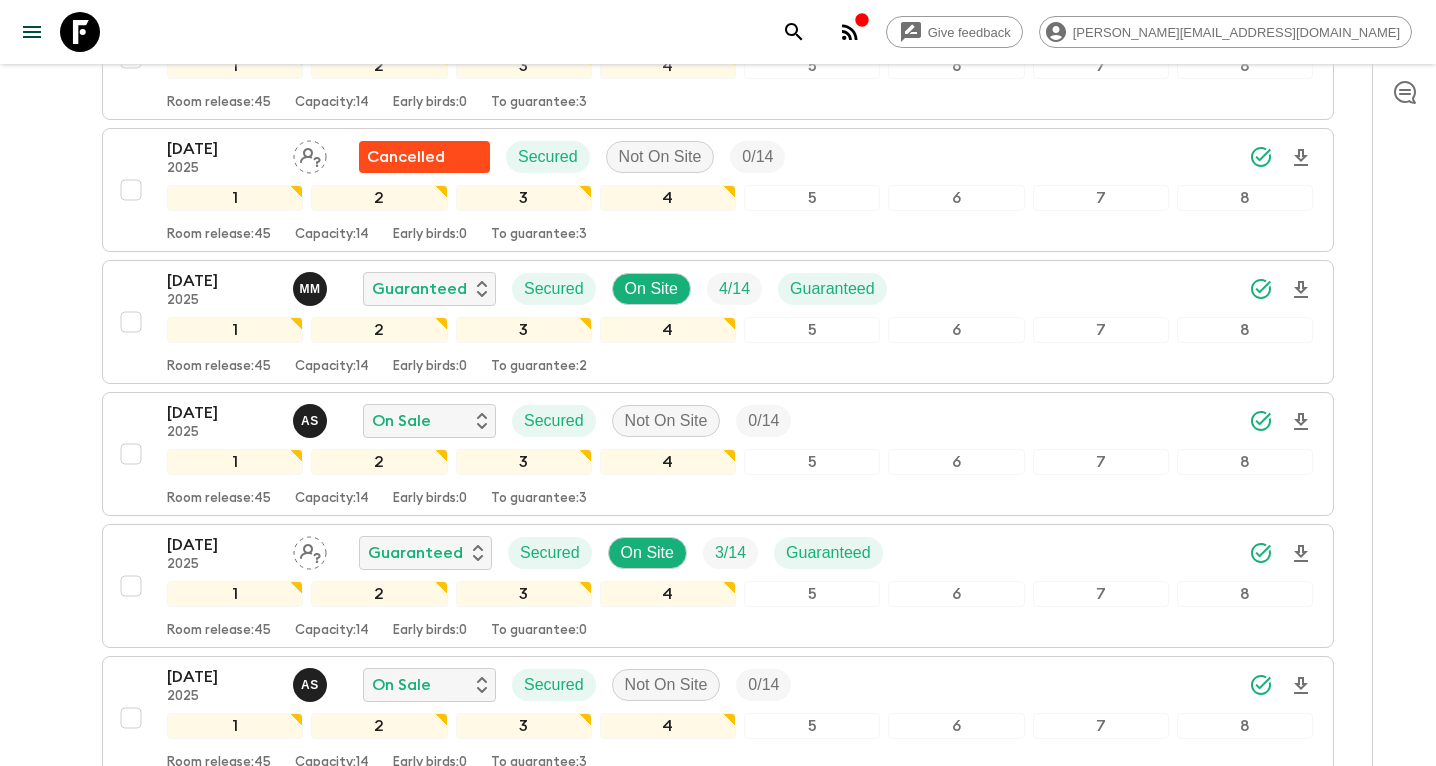 scroll, scrollTop: 9305, scrollLeft: 0, axis: vertical 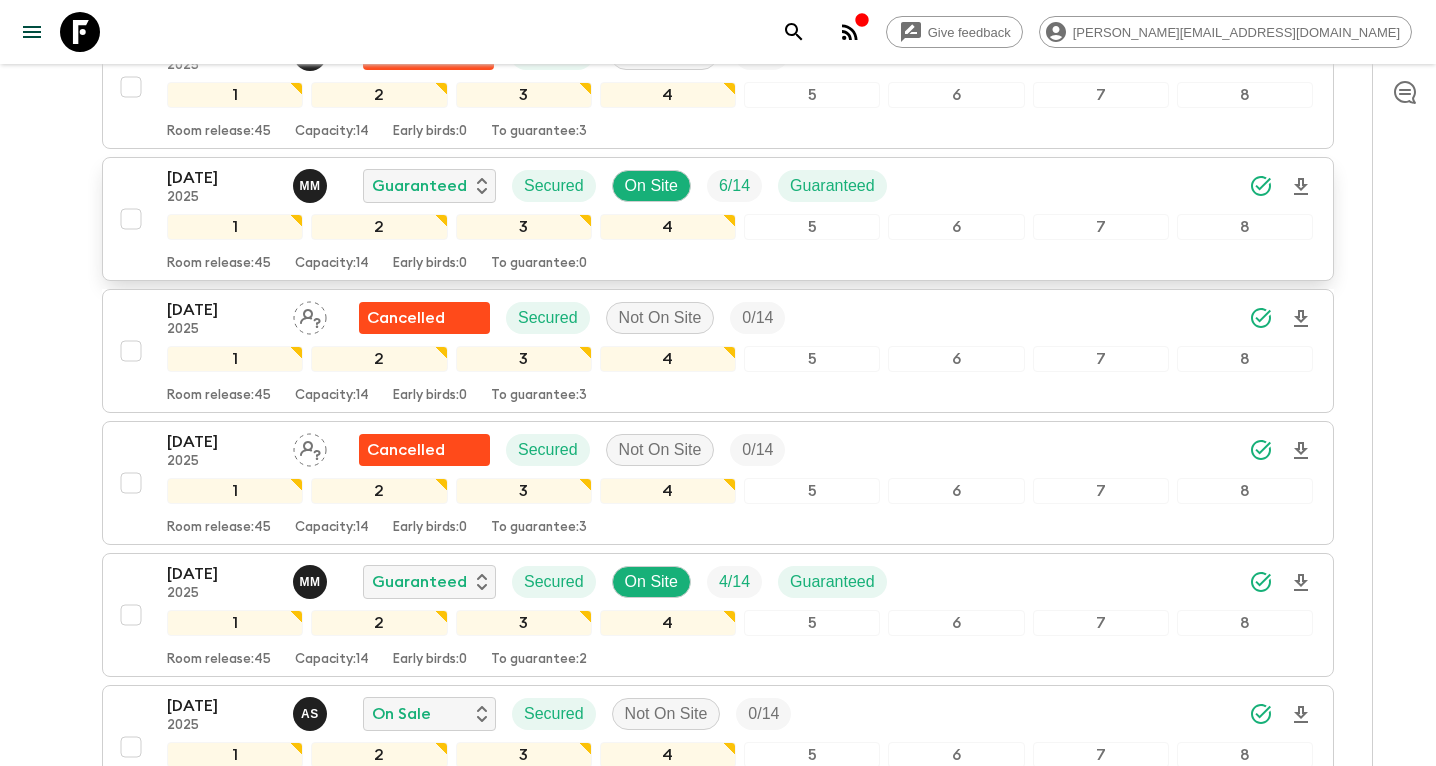 click on "[DATE]" at bounding box center [222, 178] 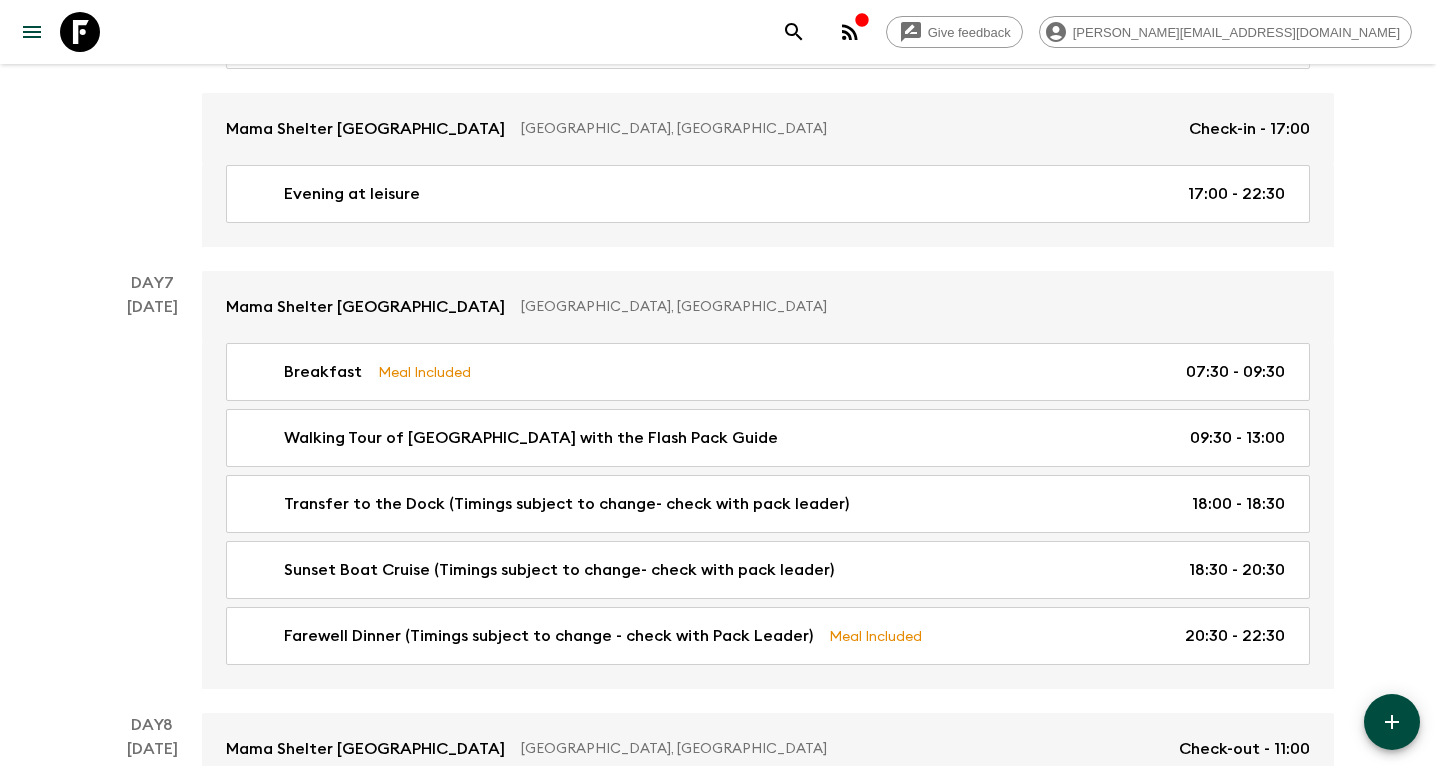 scroll, scrollTop: 3134, scrollLeft: 0, axis: vertical 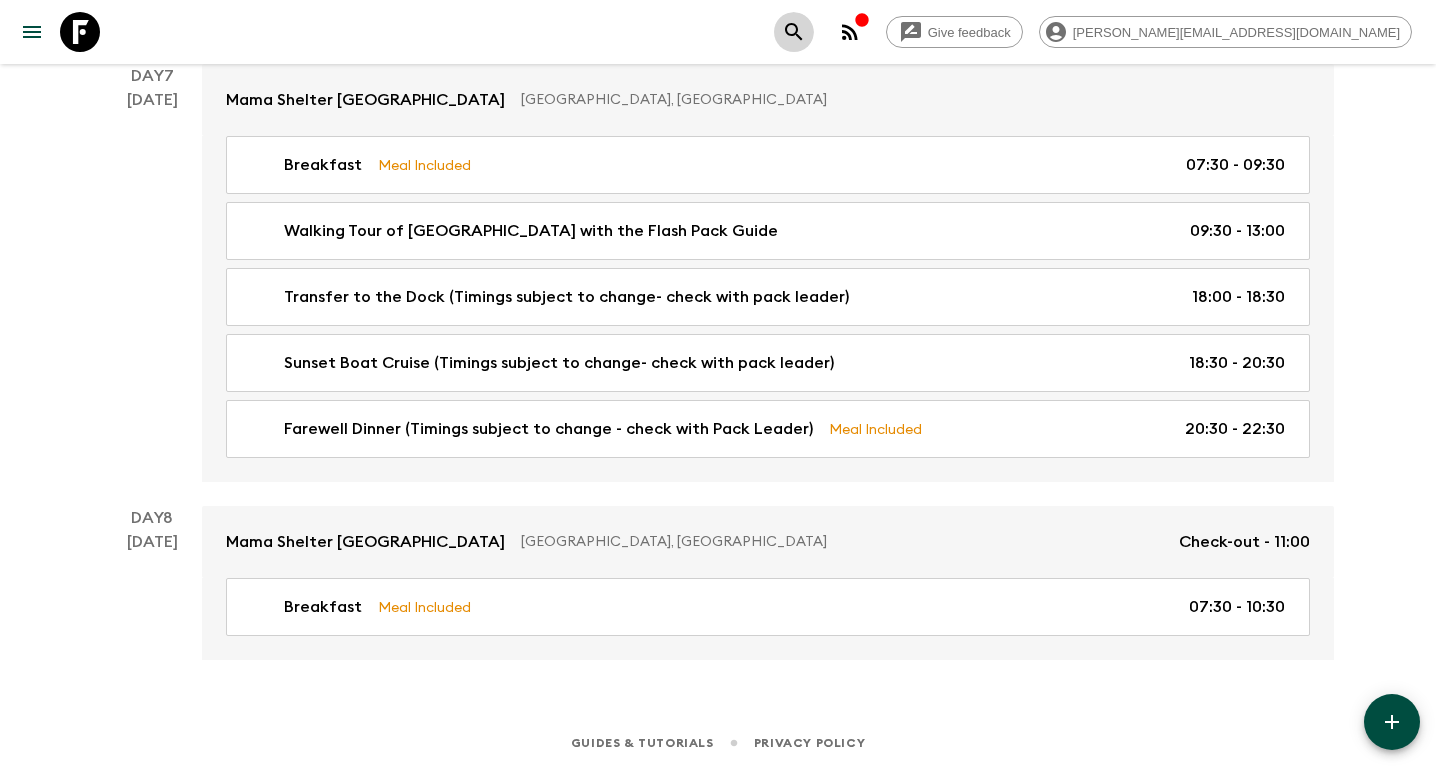 click 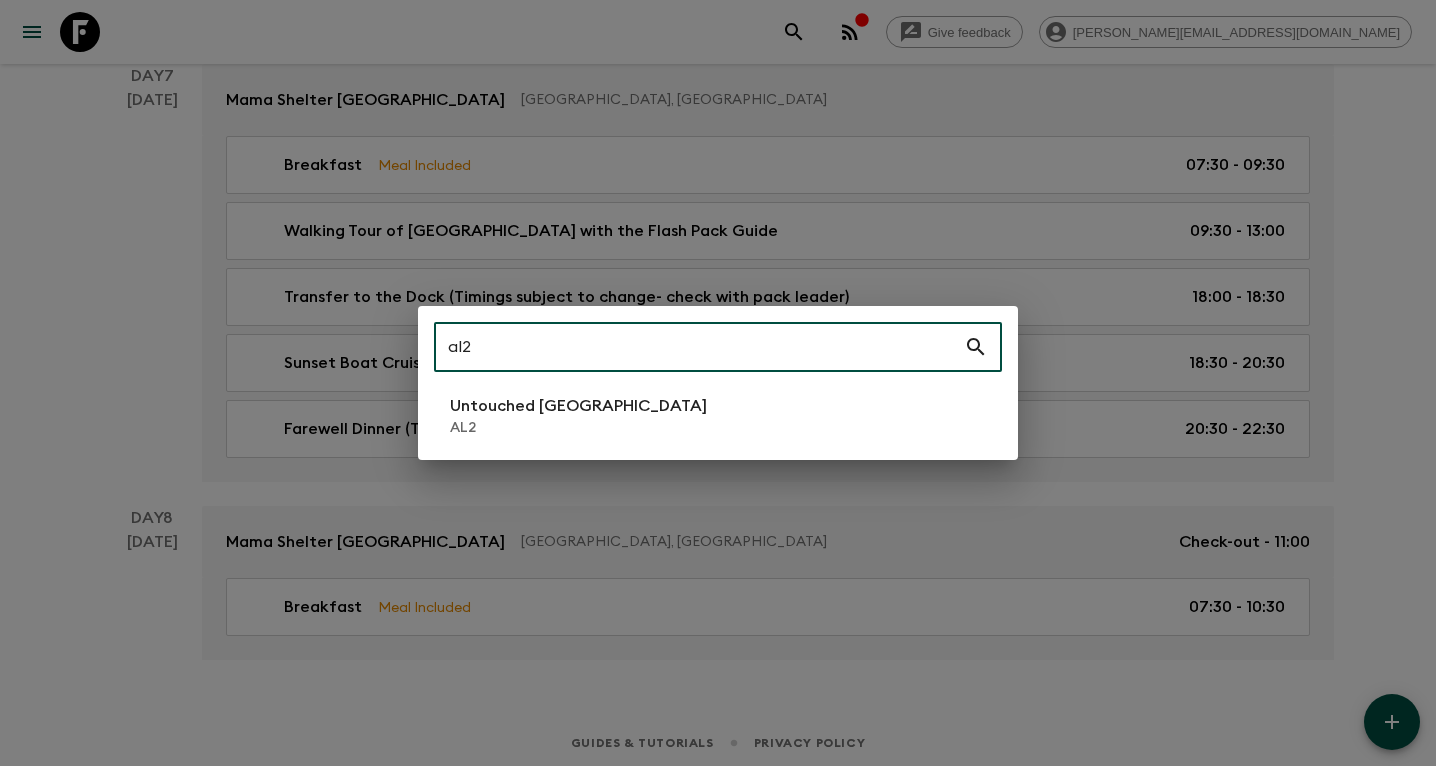 type on "al2" 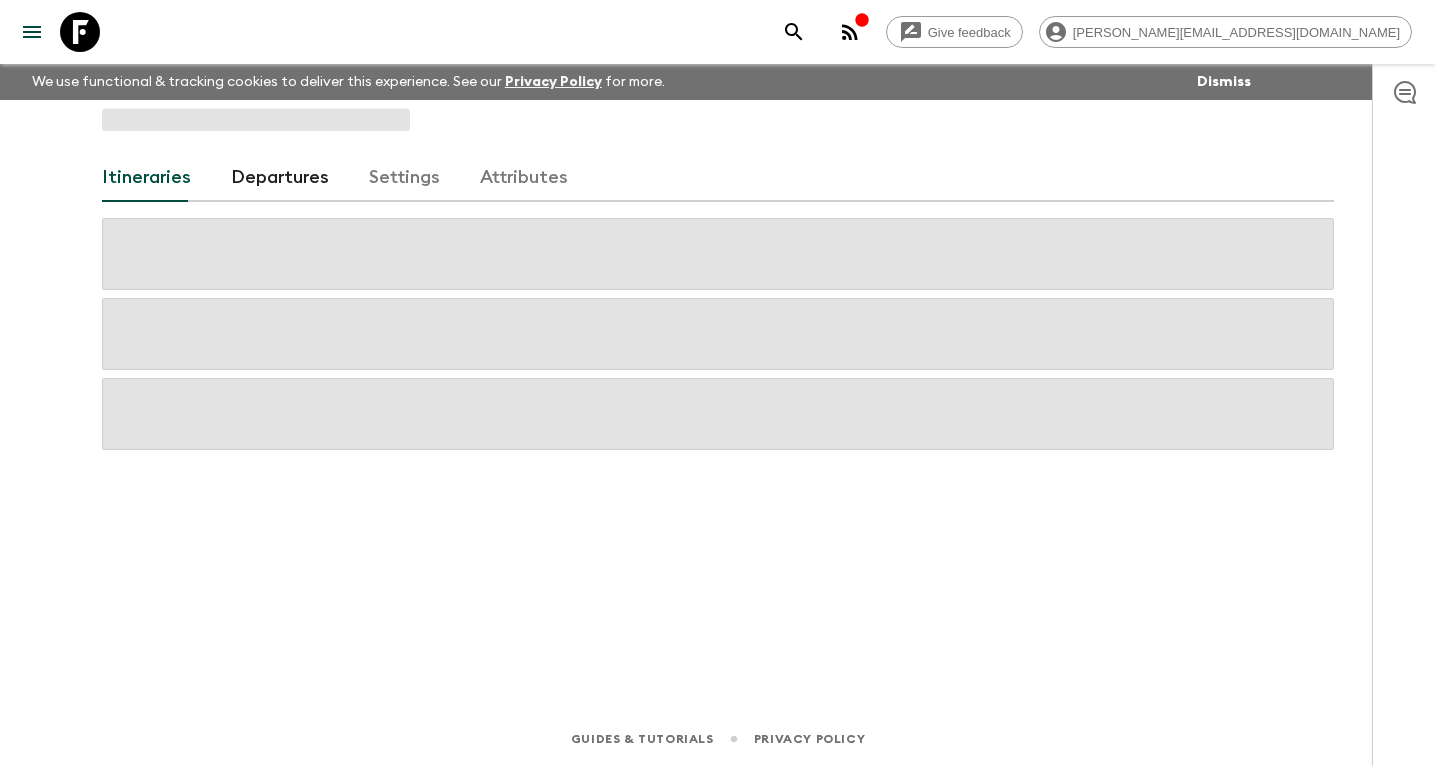 scroll, scrollTop: 0, scrollLeft: 0, axis: both 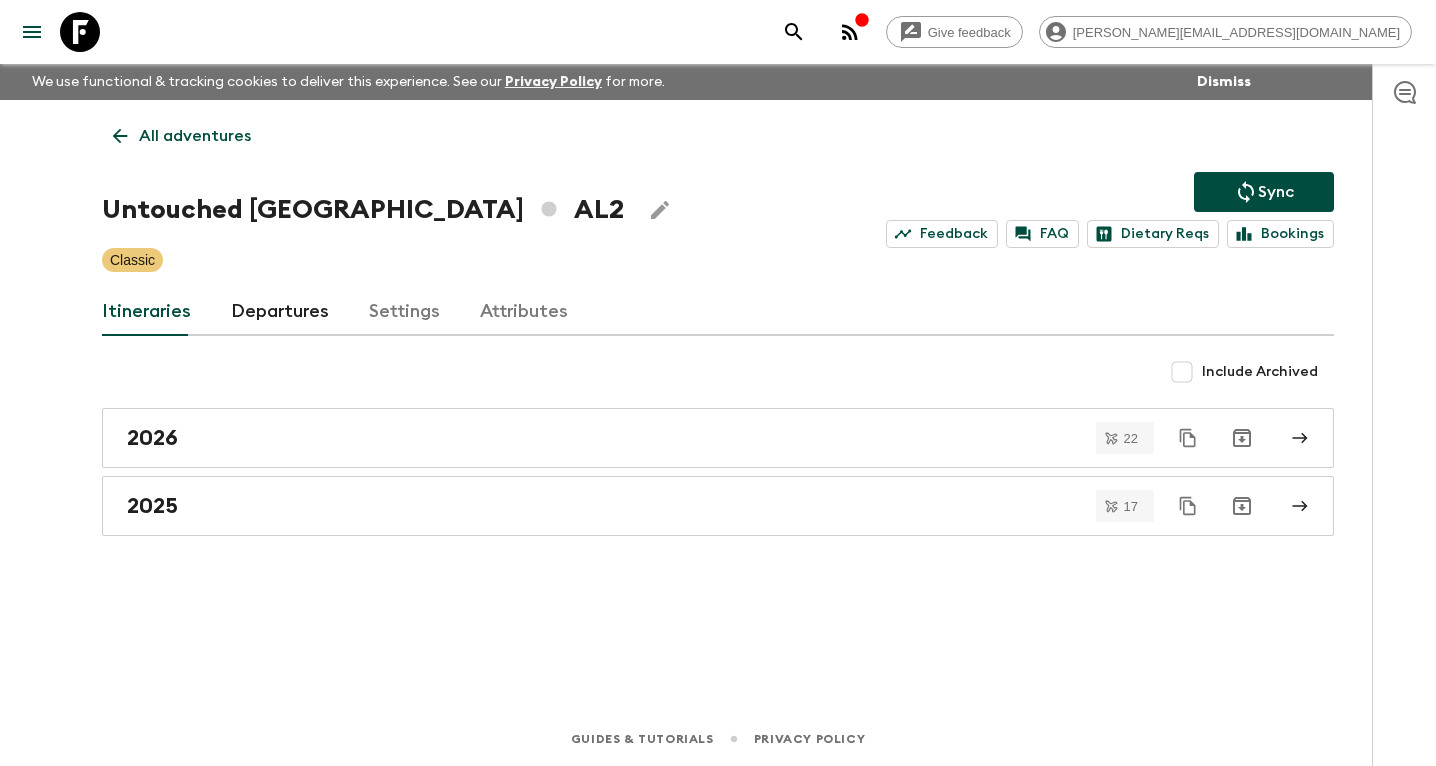 click on "Departures" at bounding box center (280, 312) 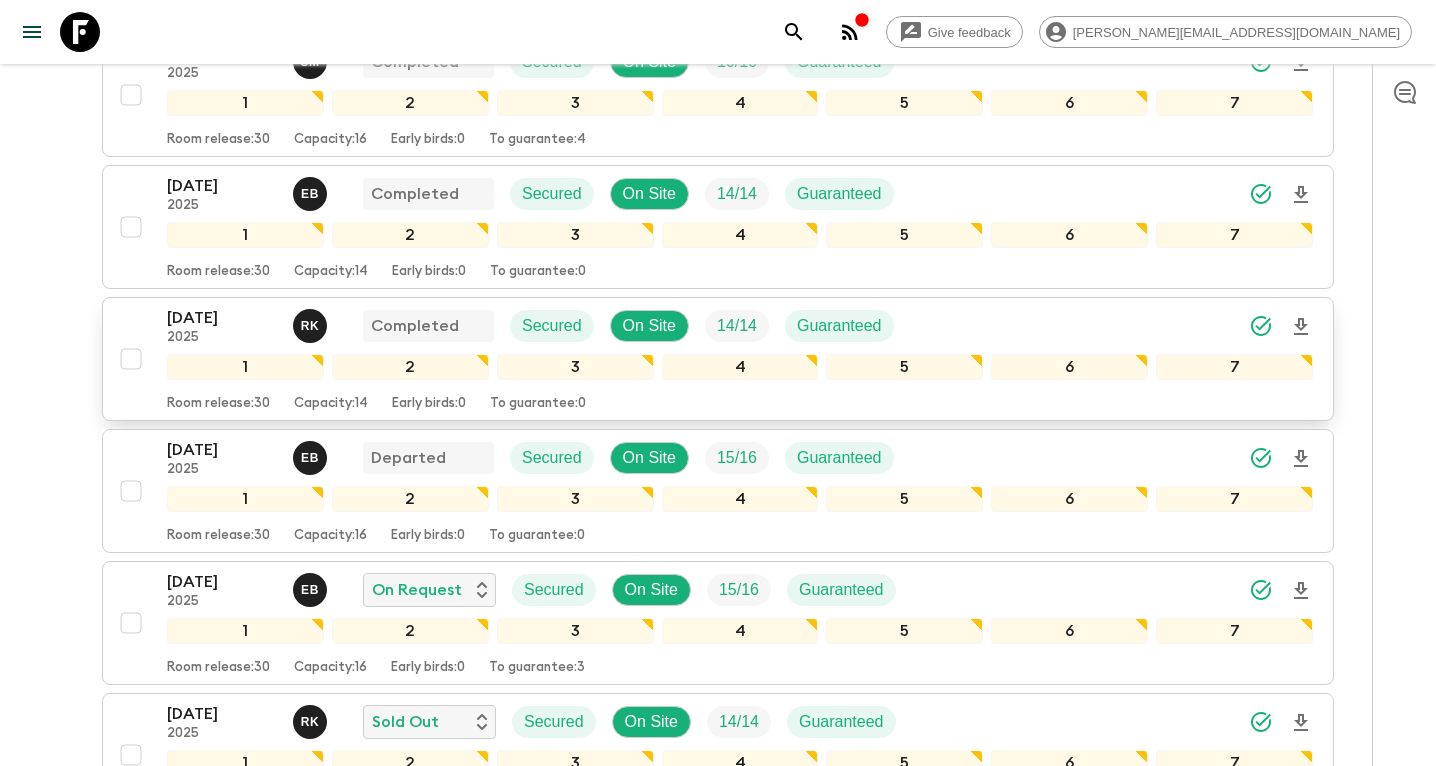 scroll, scrollTop: 454, scrollLeft: 0, axis: vertical 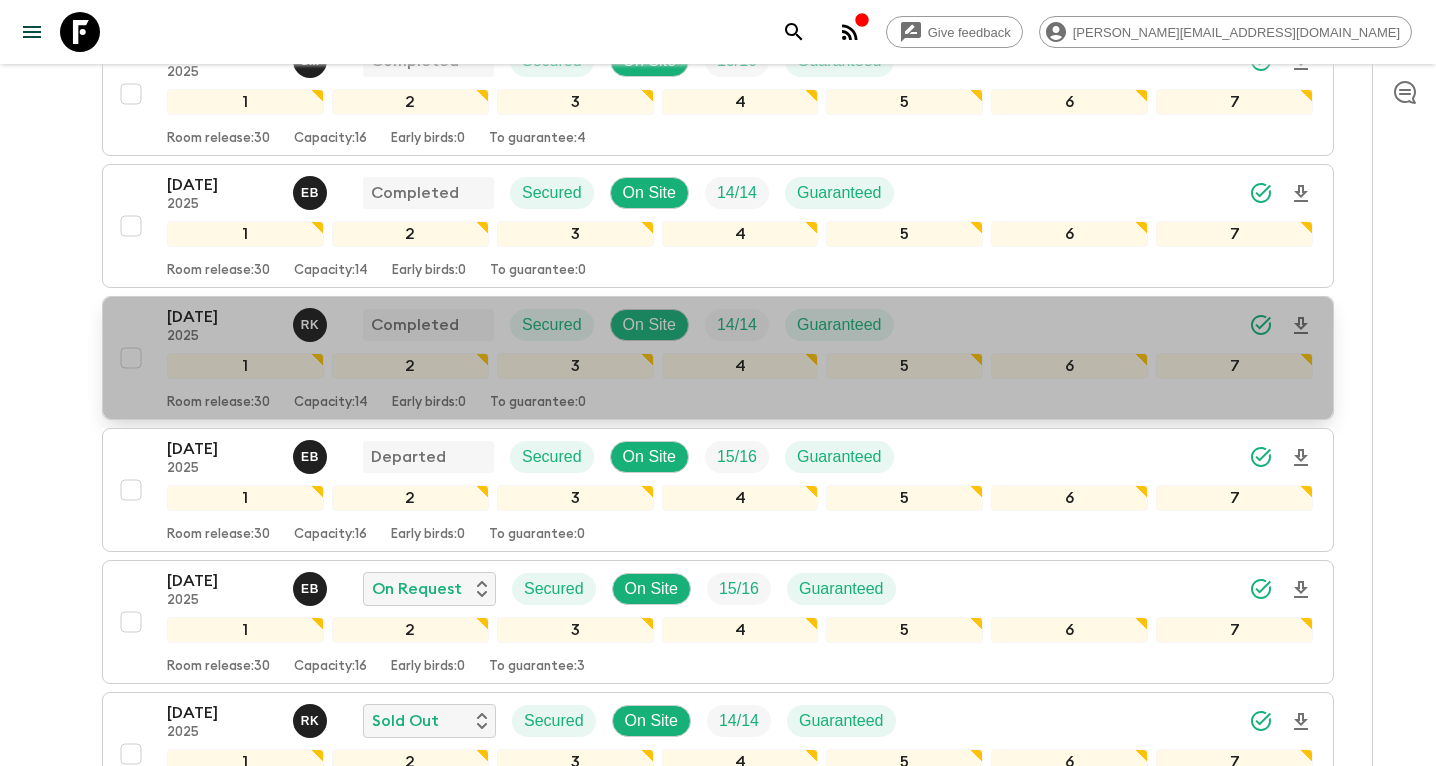 click on "[DATE]" at bounding box center (222, 317) 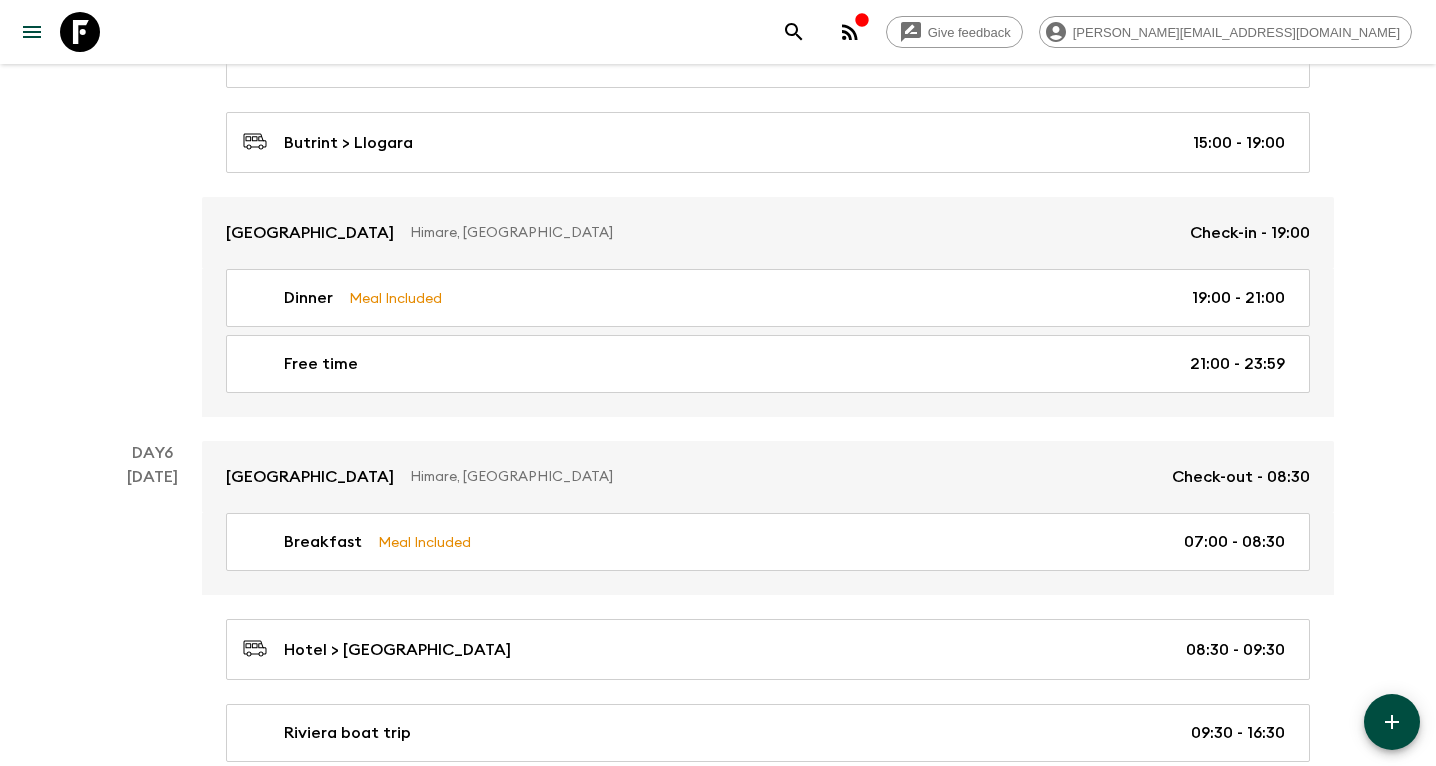 scroll, scrollTop: 3958, scrollLeft: 0, axis: vertical 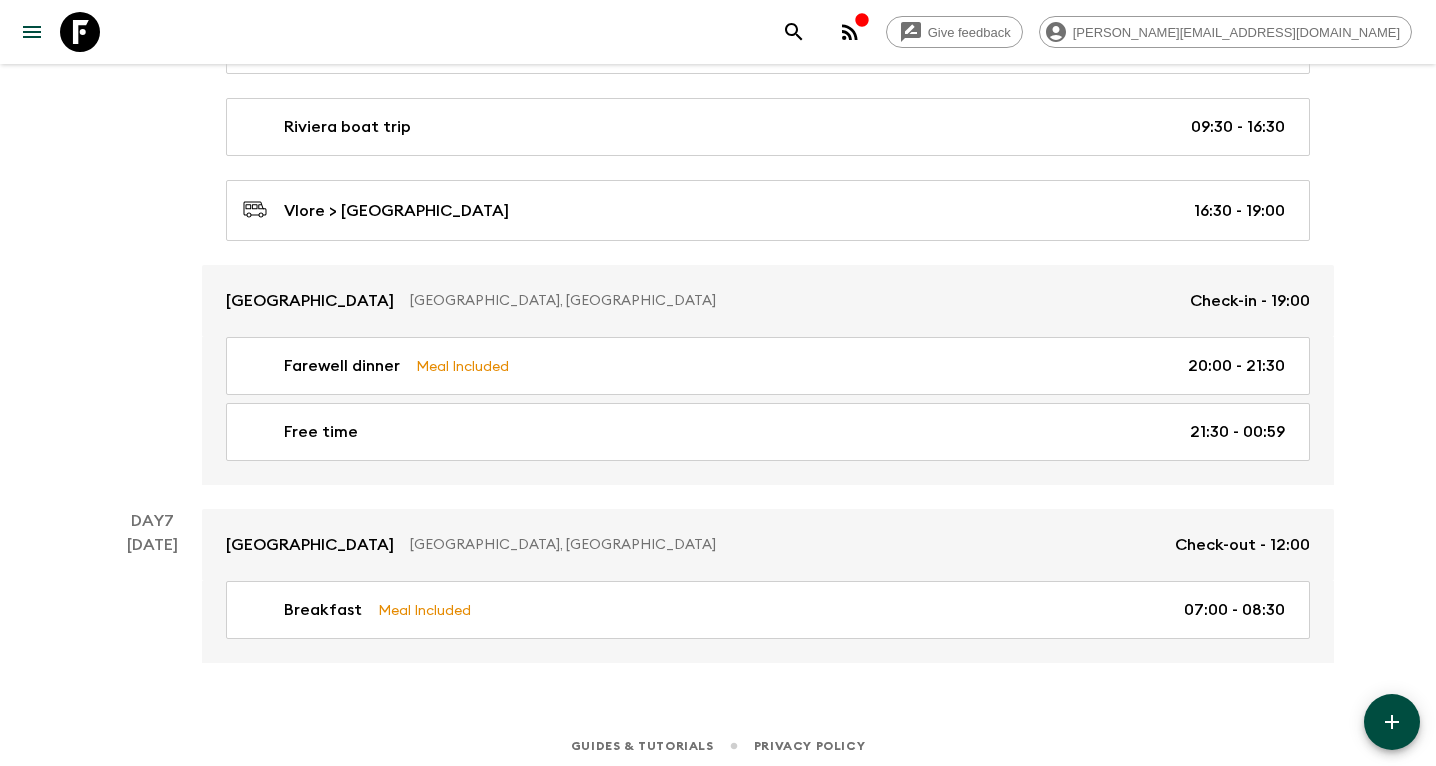 click 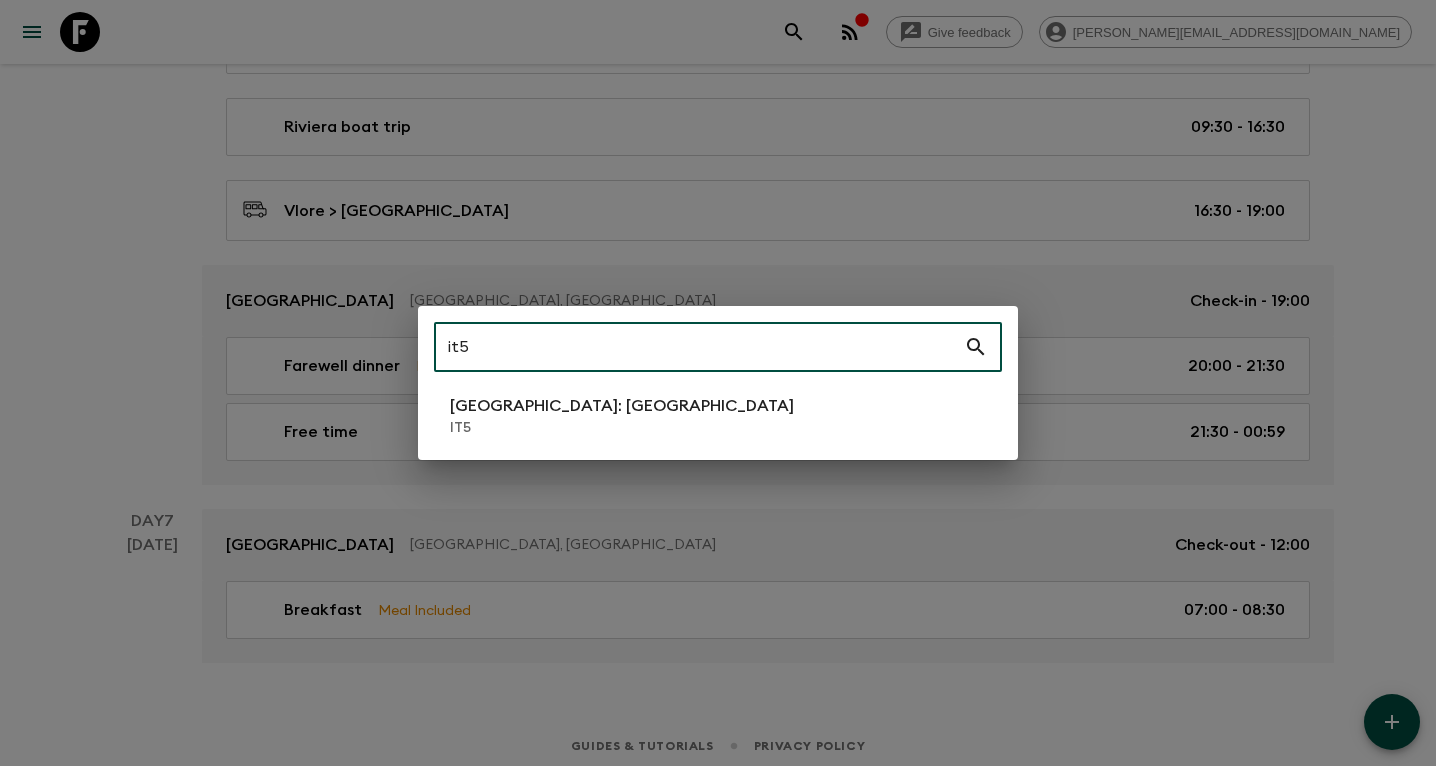 type on "it5" 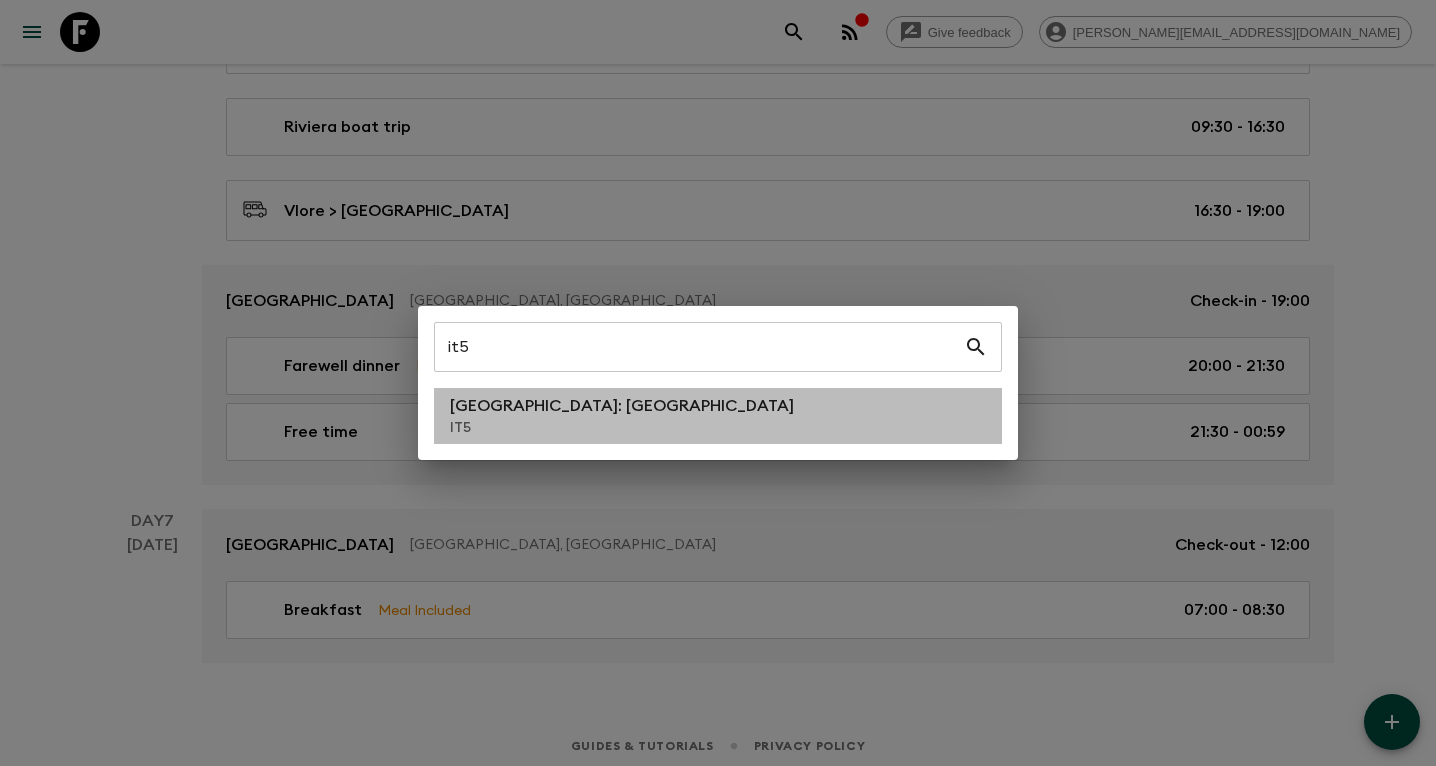 click on "[GEOGRAPHIC_DATA]: [GEOGRAPHIC_DATA] IT5" at bounding box center (718, 416) 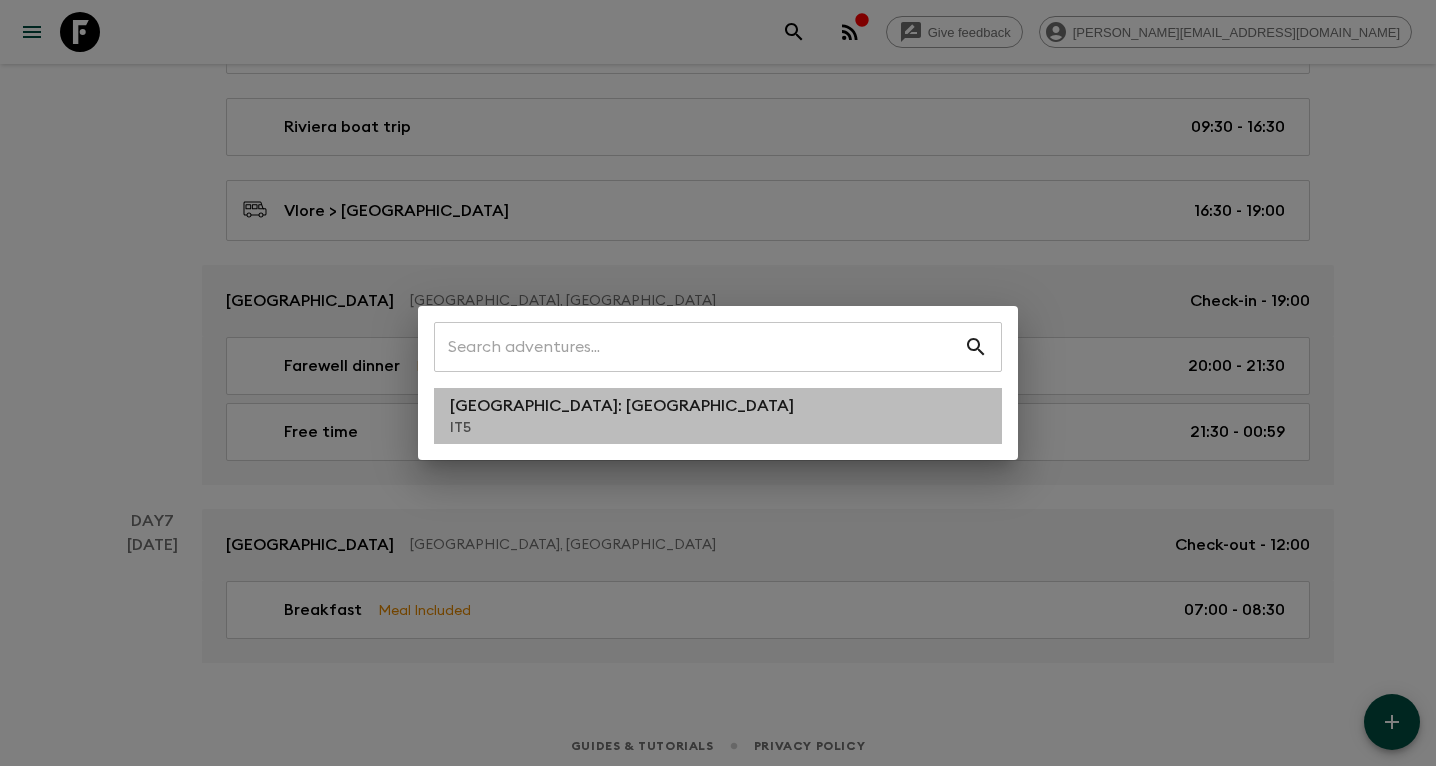 scroll, scrollTop: 0, scrollLeft: 0, axis: both 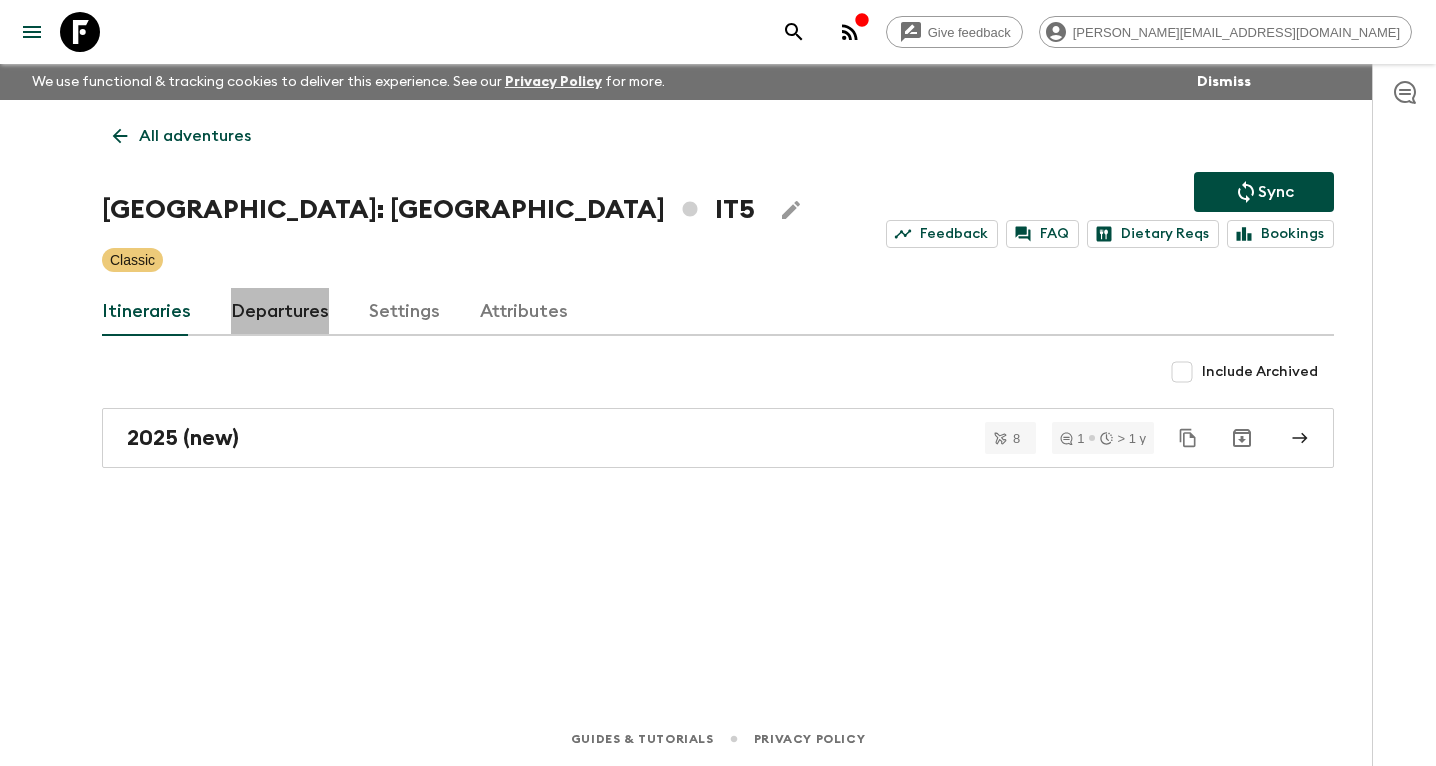 click on "Departures" at bounding box center (280, 312) 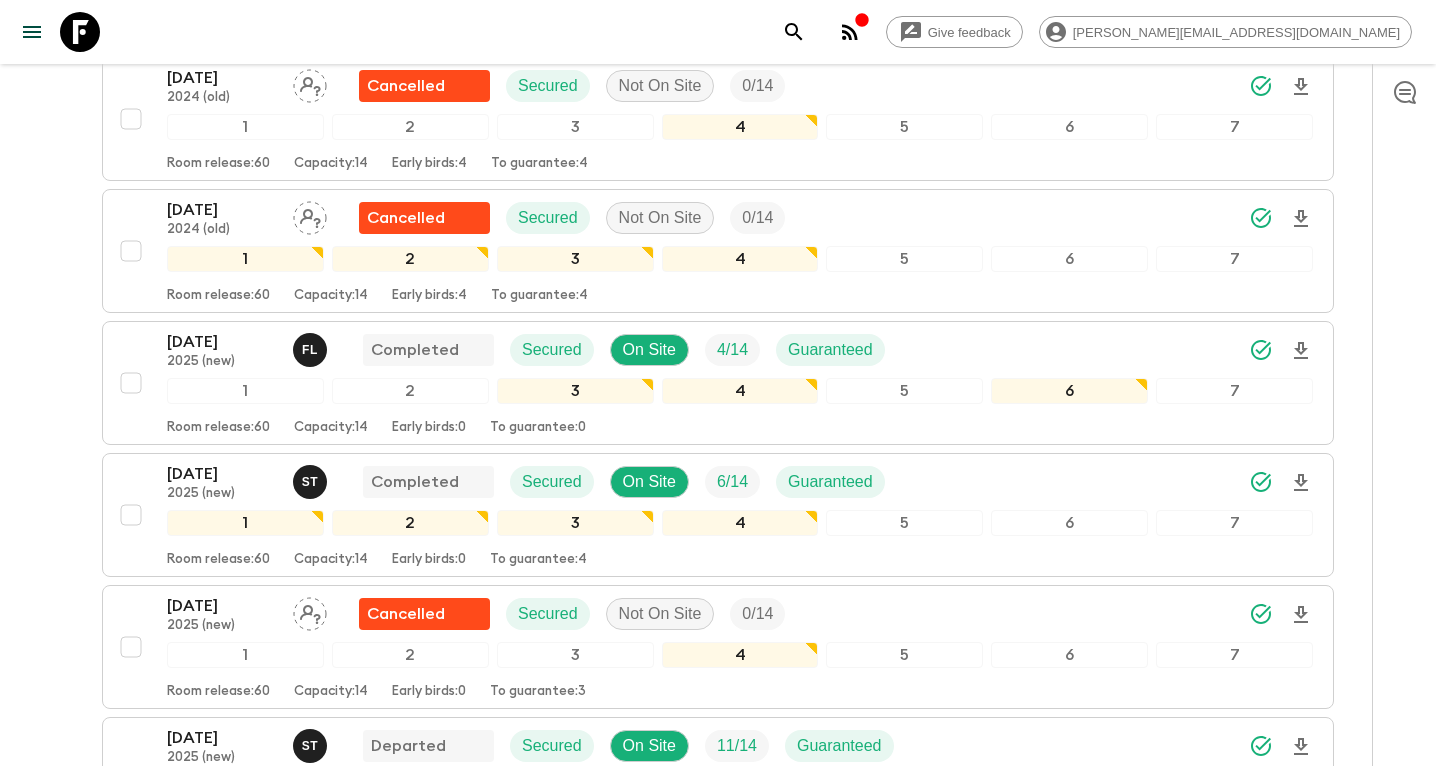 scroll, scrollTop: 1465, scrollLeft: 0, axis: vertical 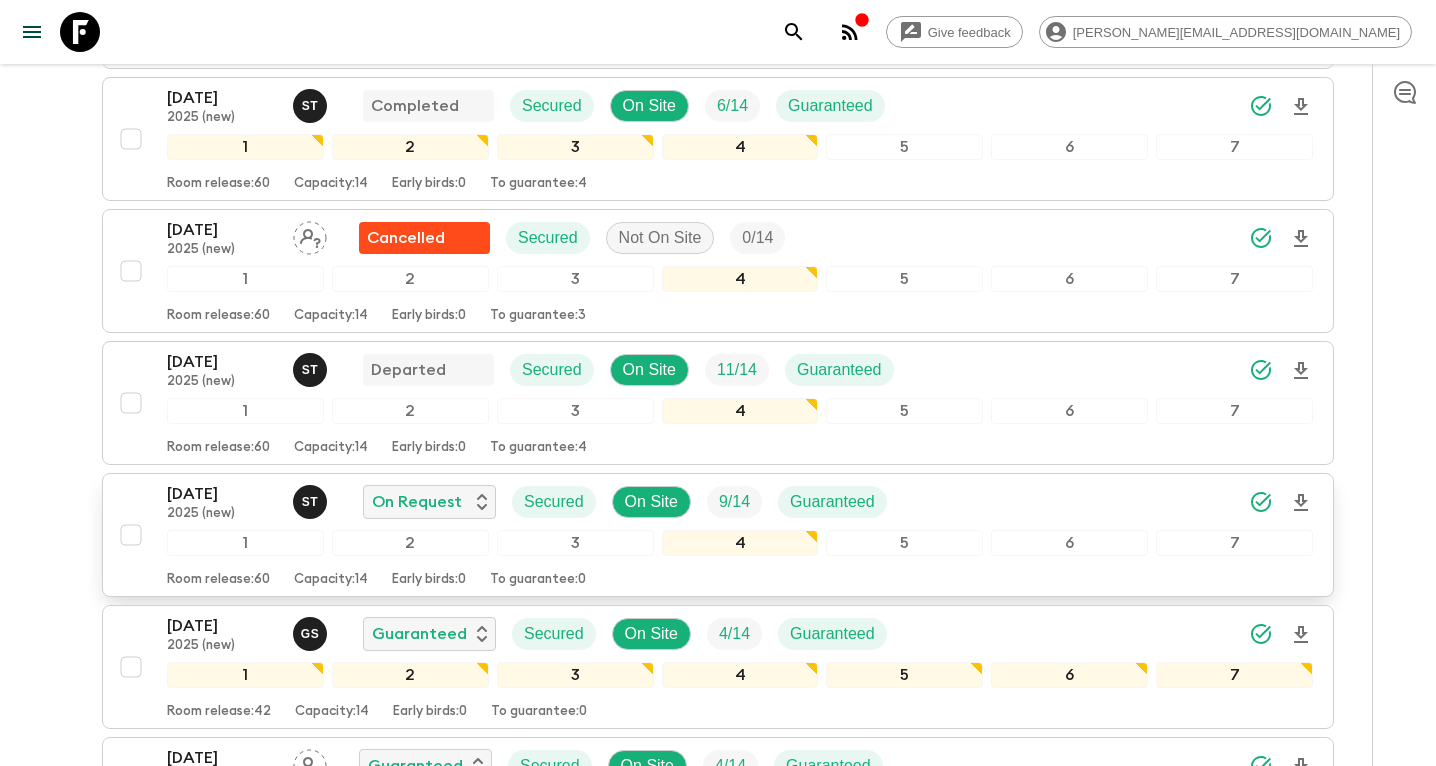 click on "[DATE]" at bounding box center (222, 494) 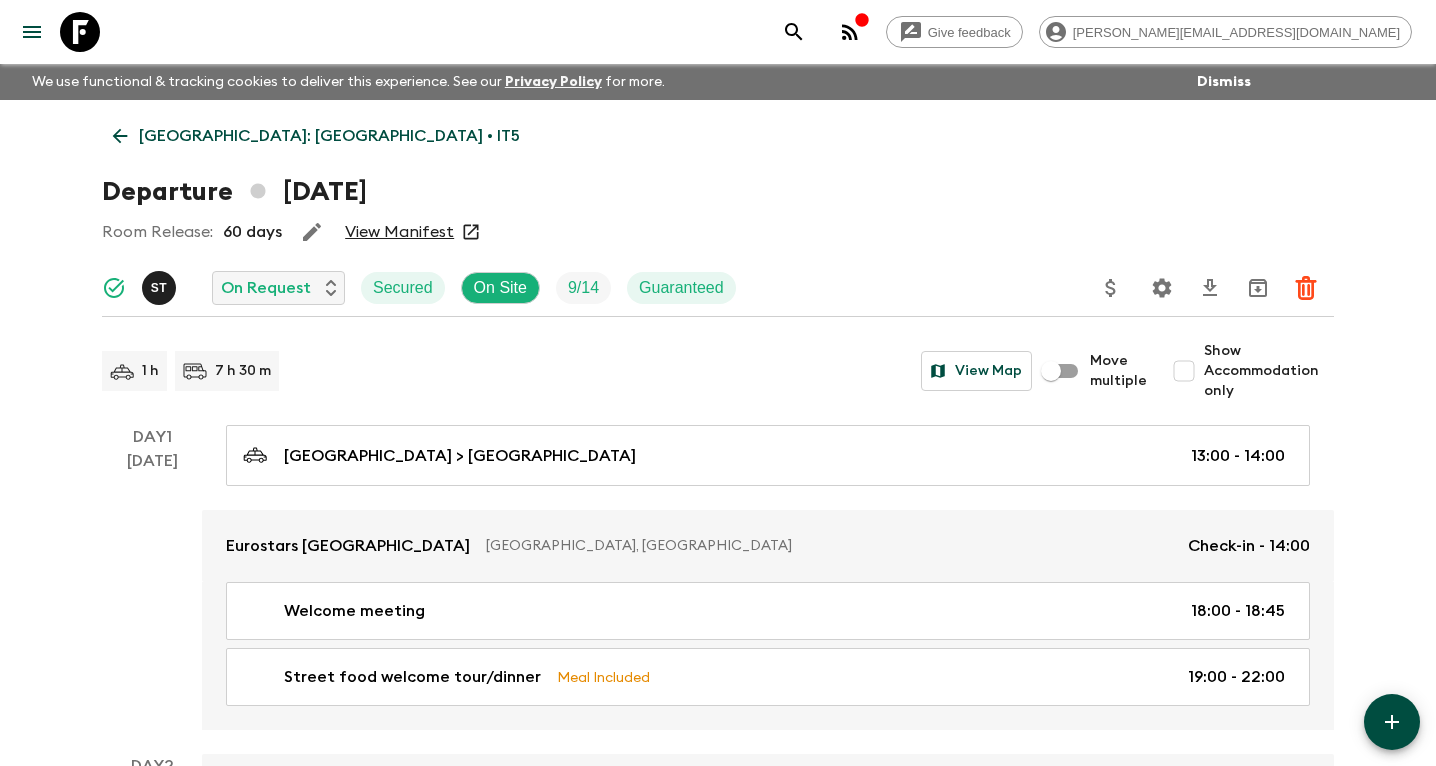 click 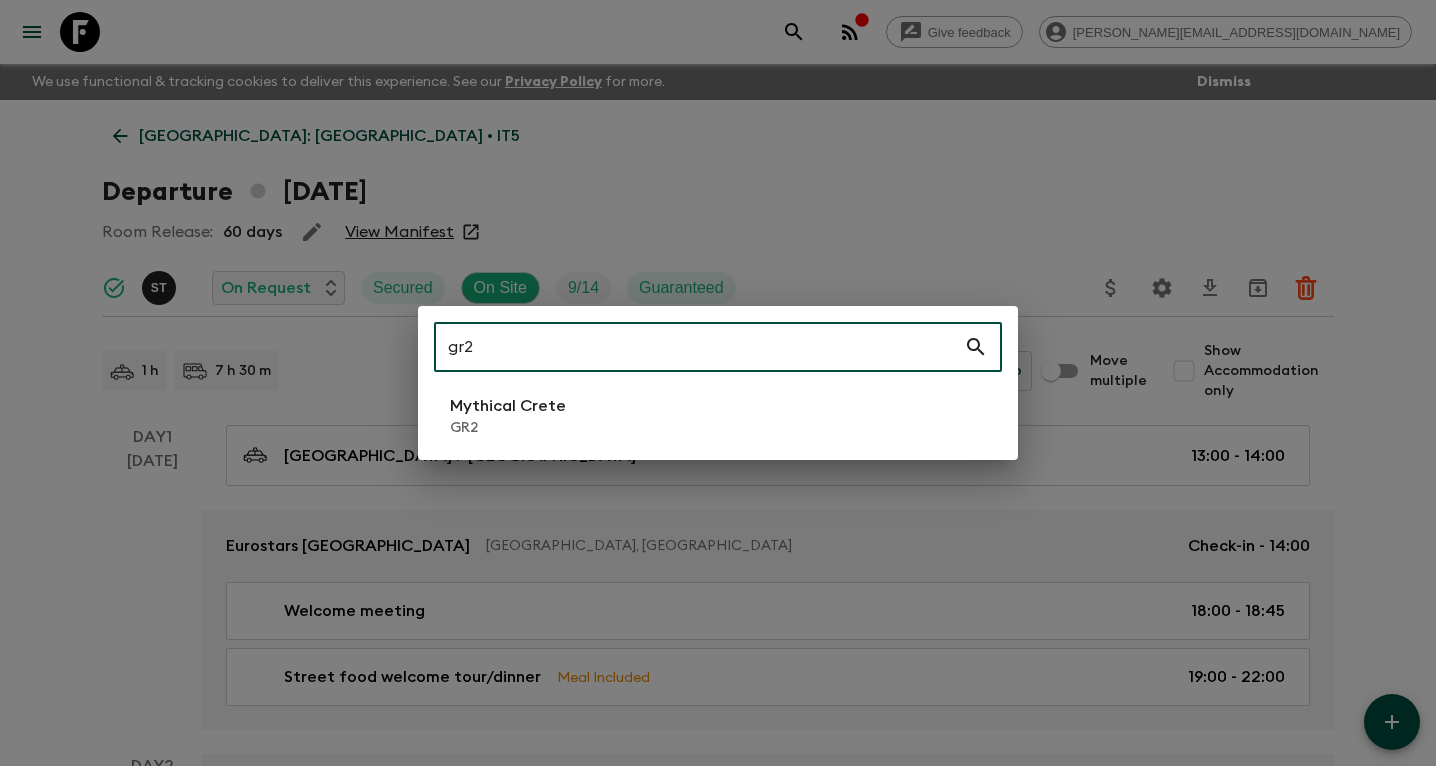 type on "gr2" 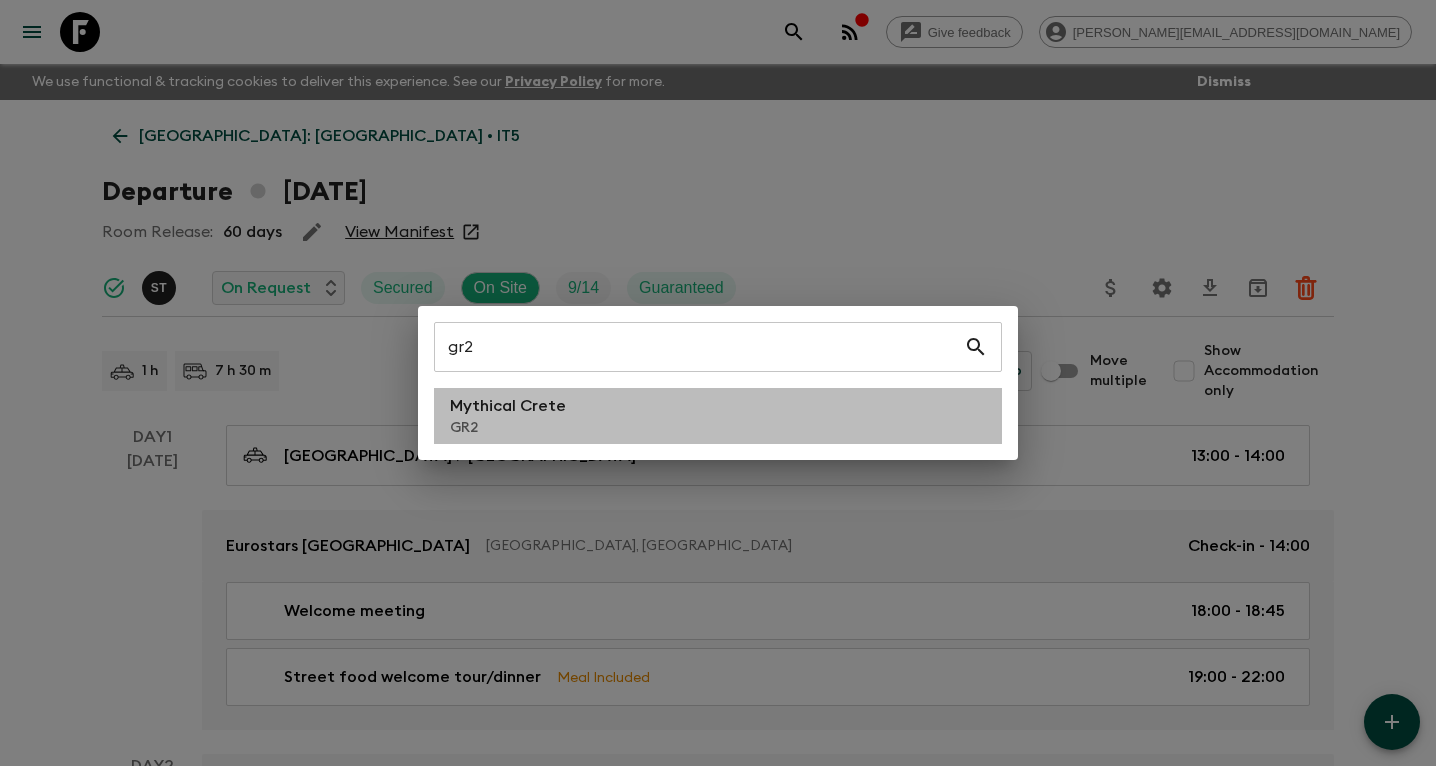 click on "GR2" at bounding box center (508, 428) 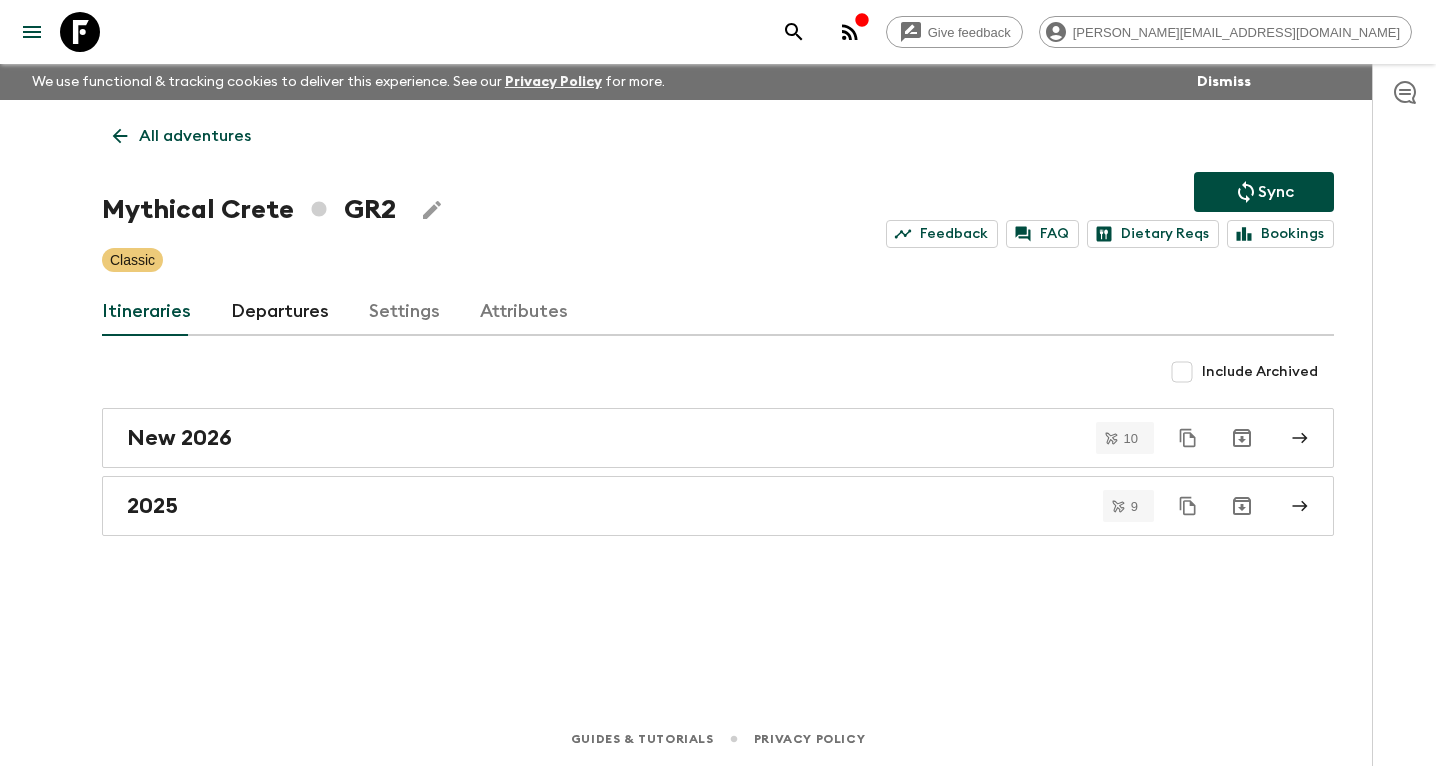 click on "Departures" at bounding box center (280, 312) 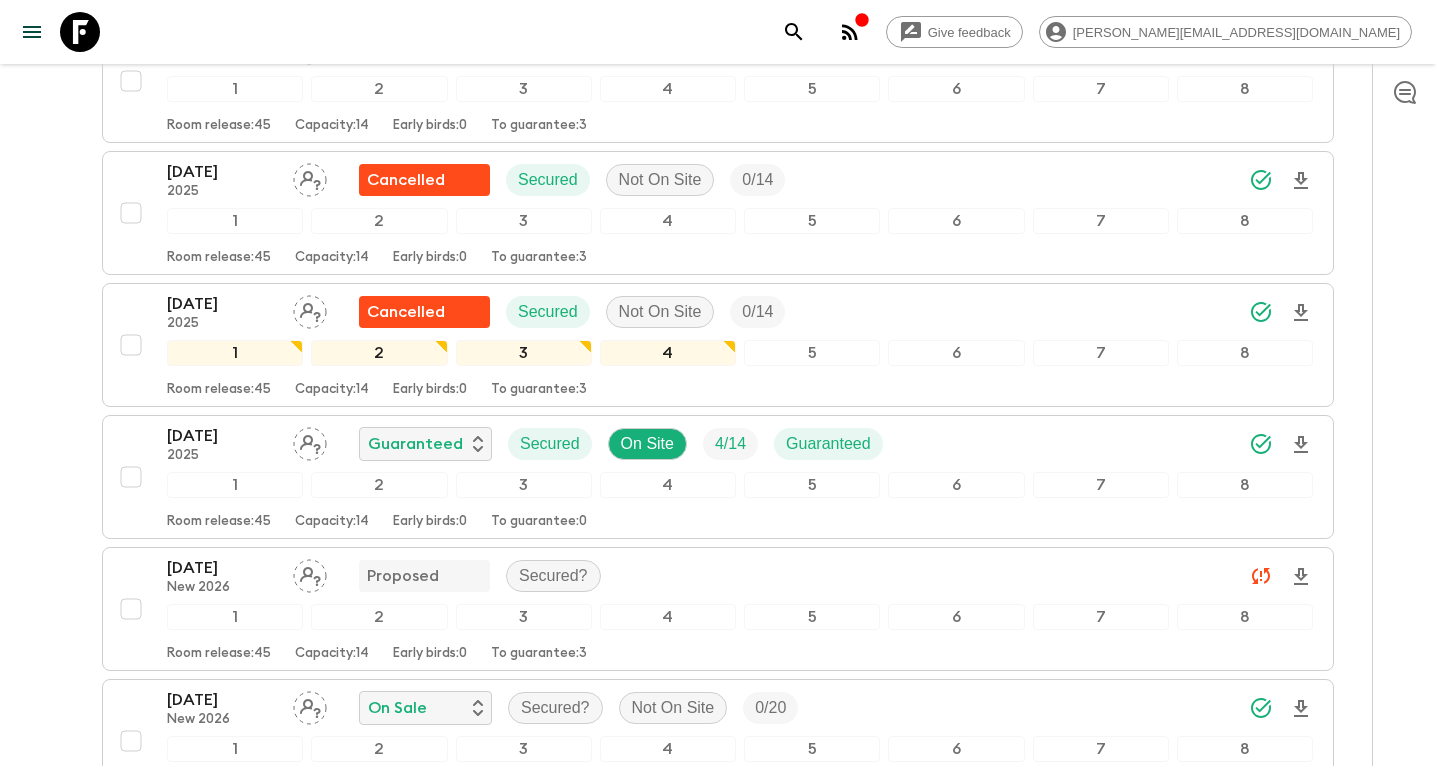 scroll, scrollTop: 2714, scrollLeft: 0, axis: vertical 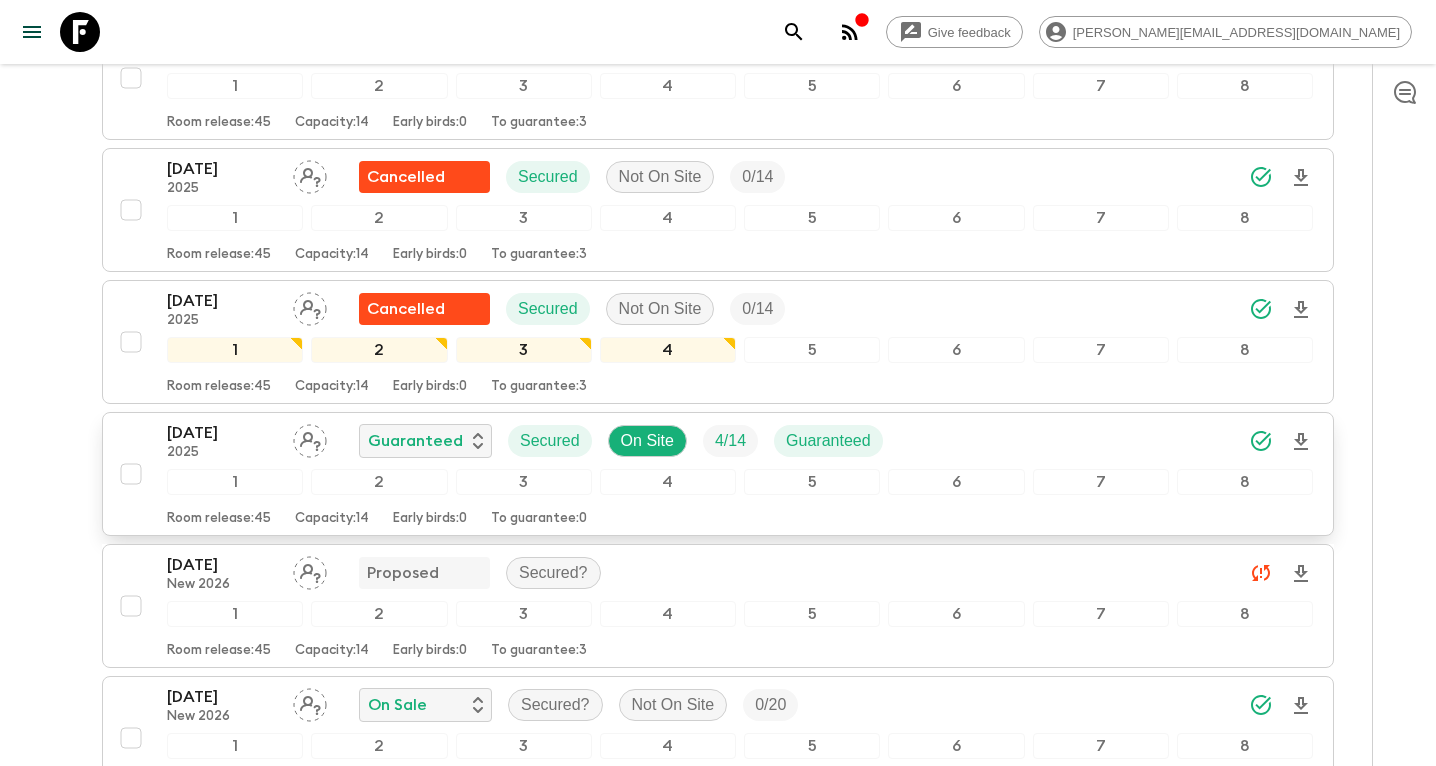 click on "[DATE]" at bounding box center [222, 433] 